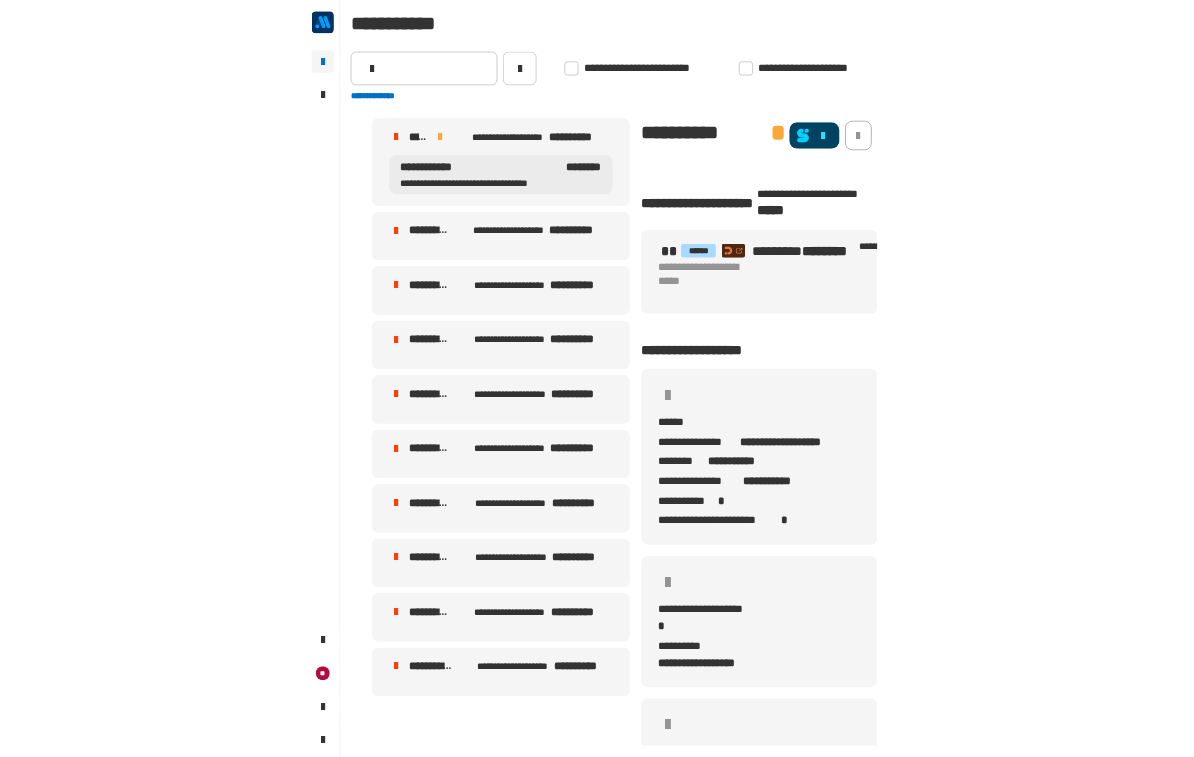 scroll, scrollTop: 1, scrollLeft: 0, axis: vertical 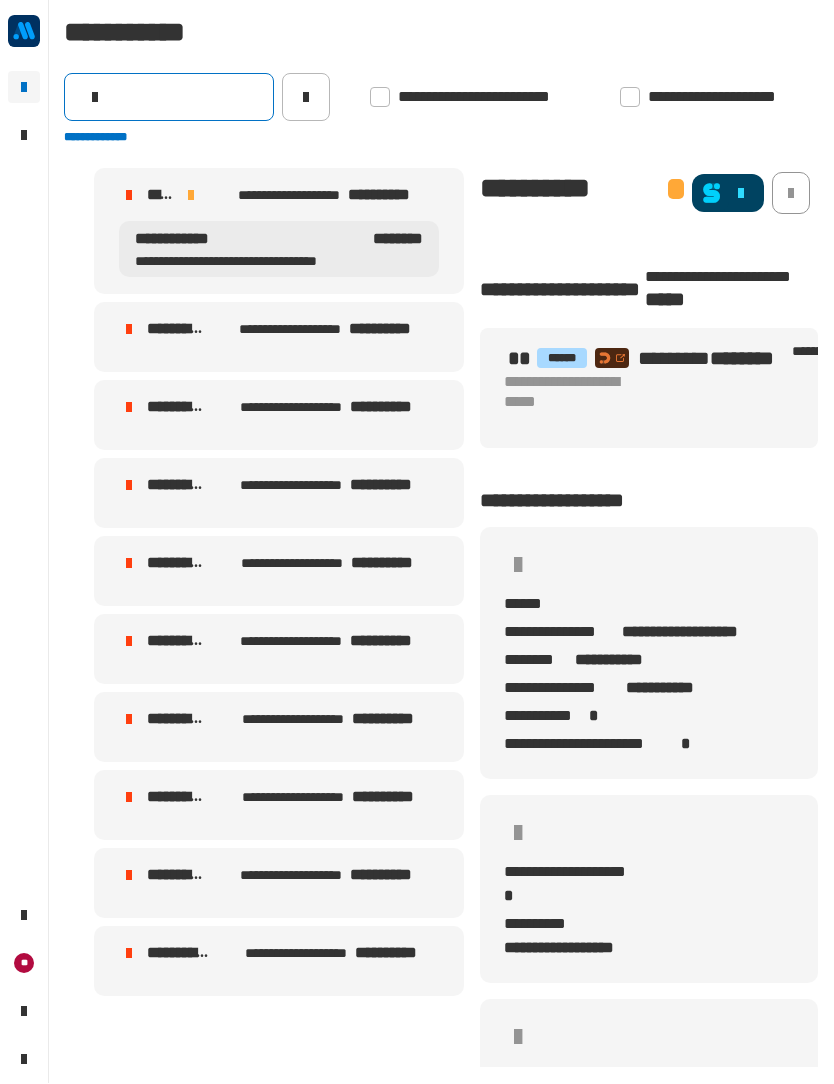 click 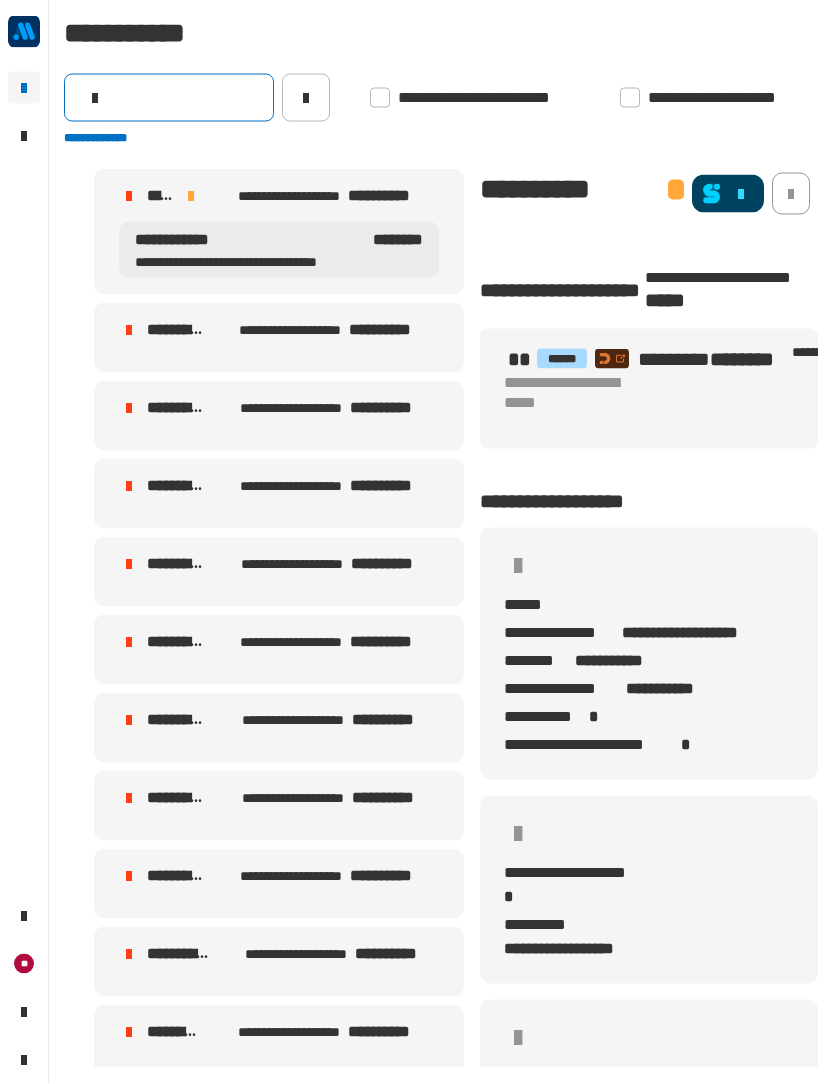 type on "*" 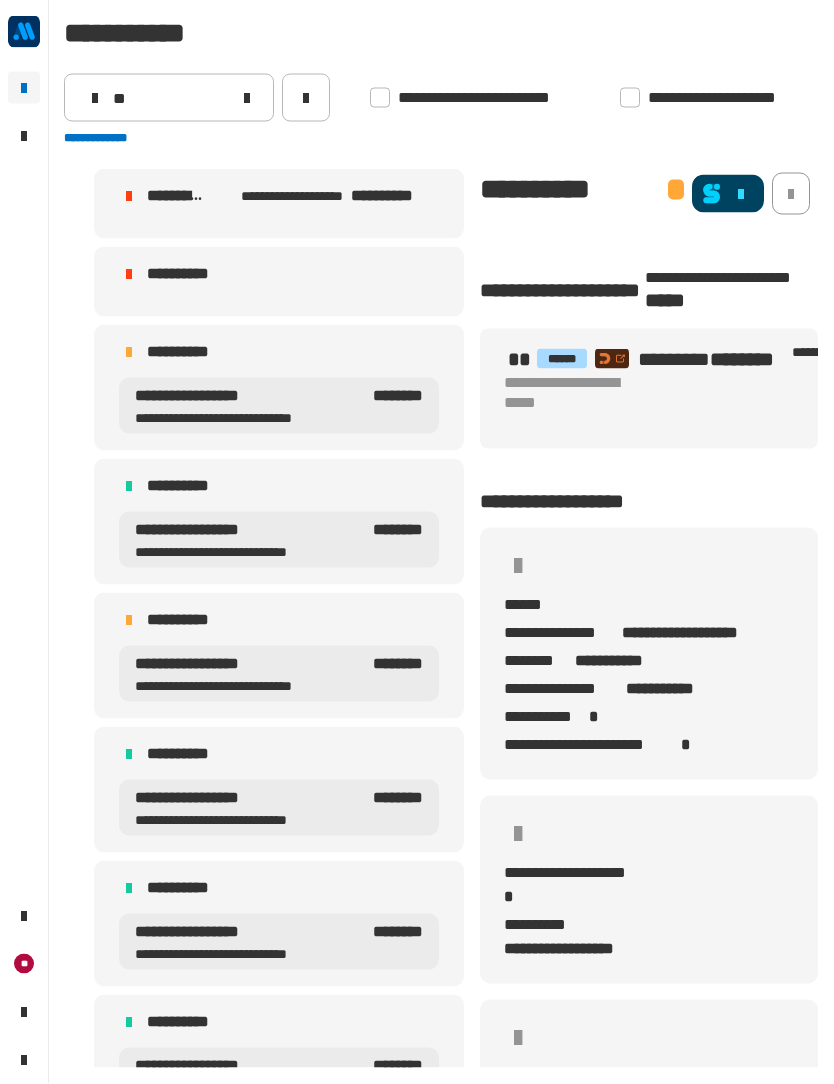 click on "**********" at bounding box center (279, 388) 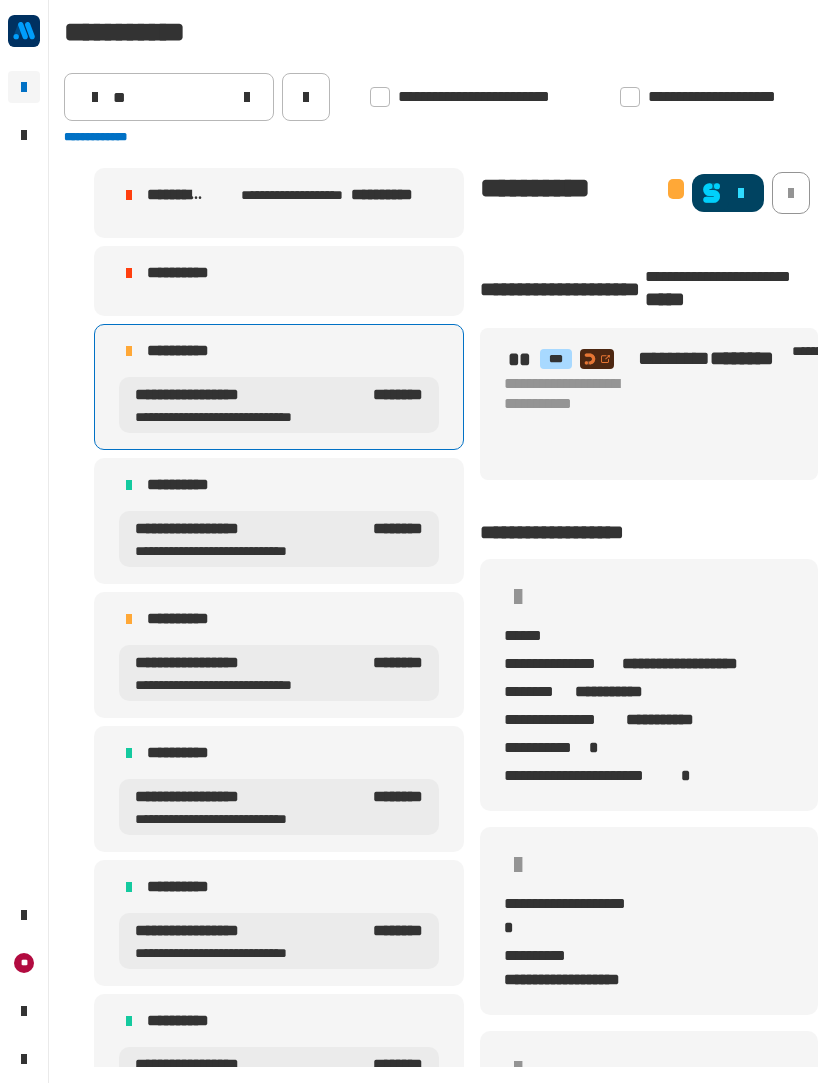 click on "**********" at bounding box center [198, 352] 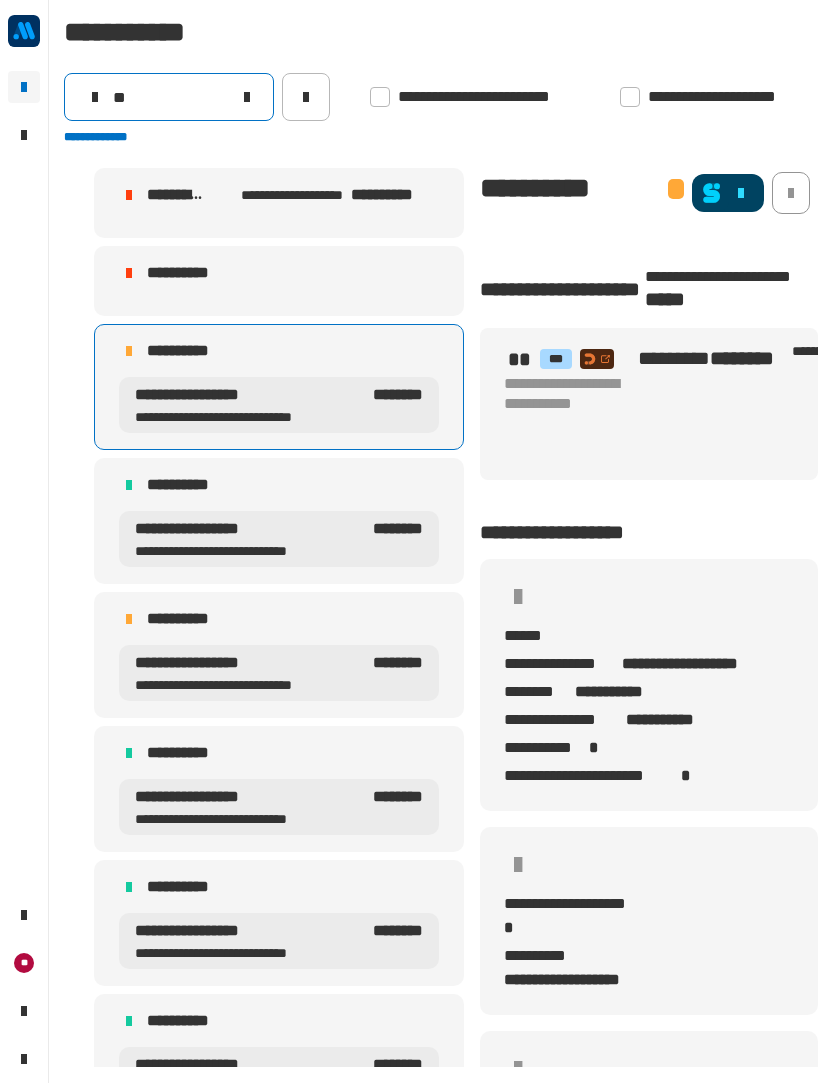 click on "**" 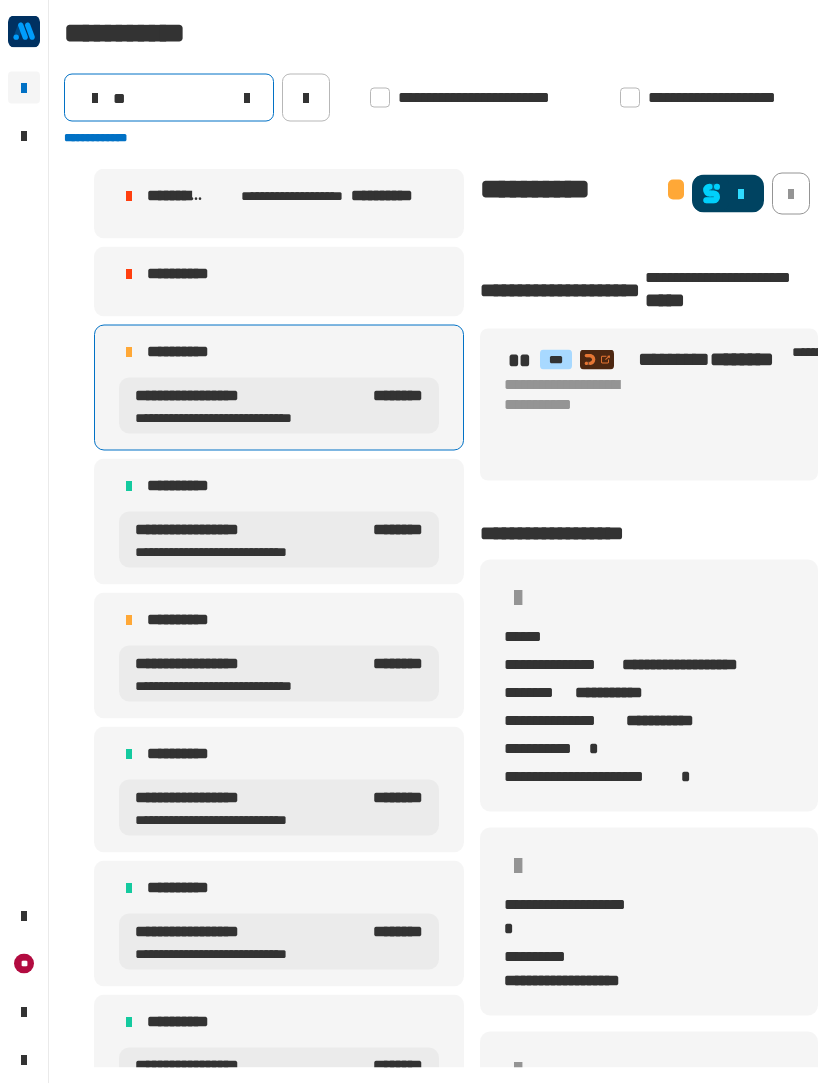 type on "*" 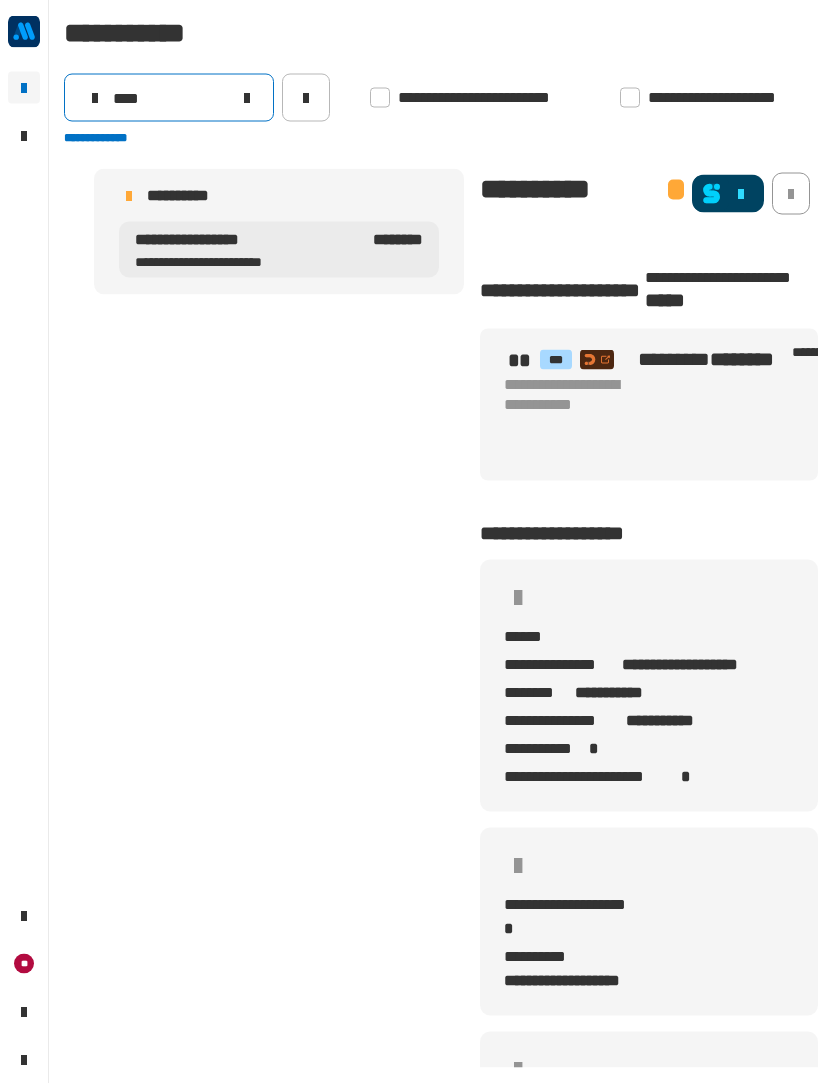 type on "****" 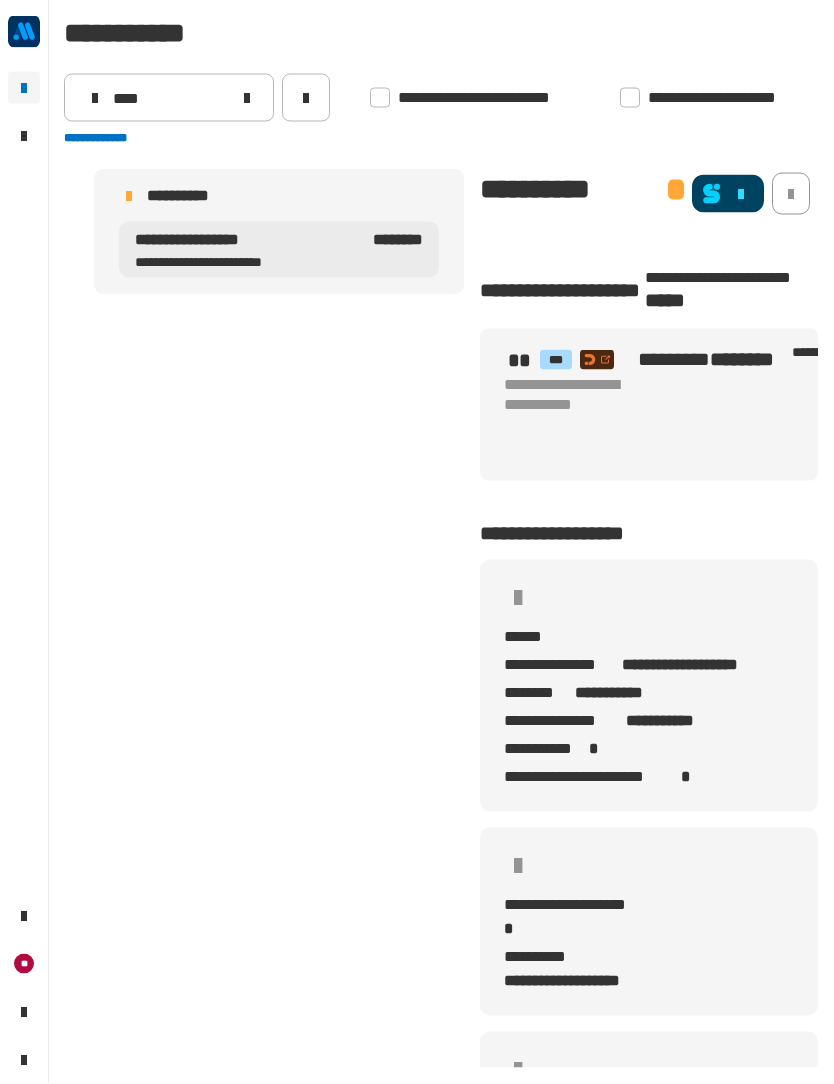 click on "**********" at bounding box center [198, 196] 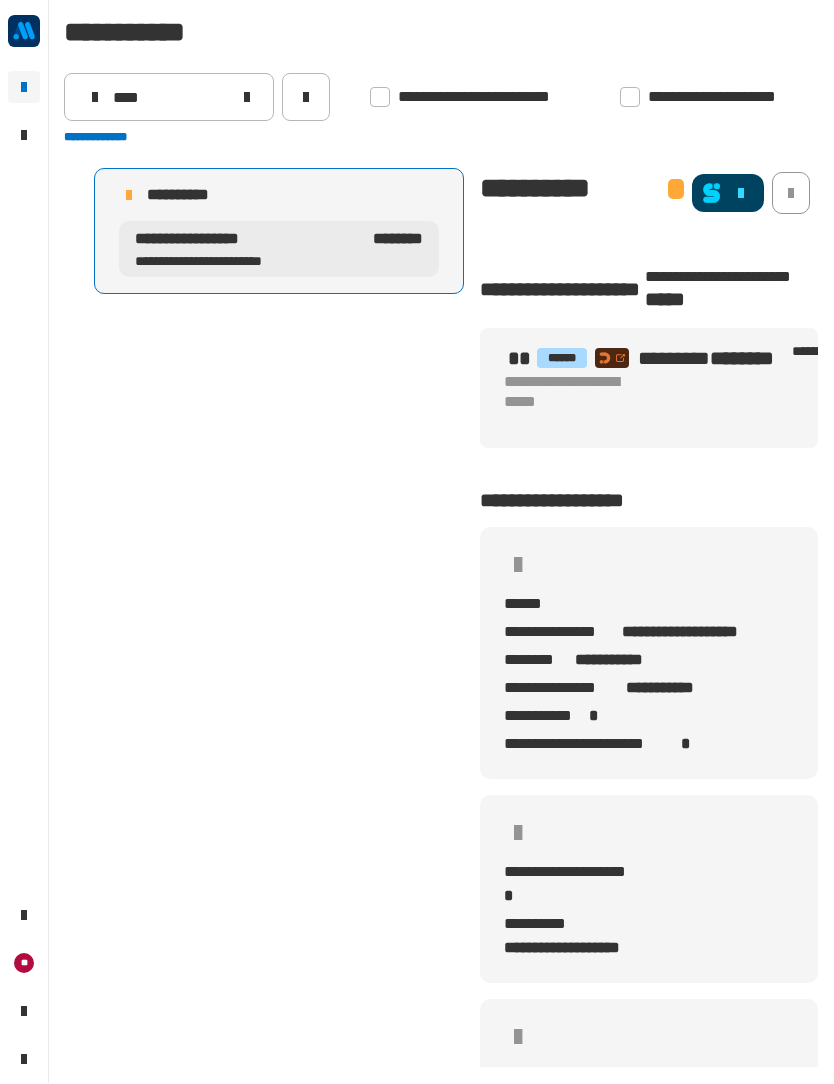click on "**********" 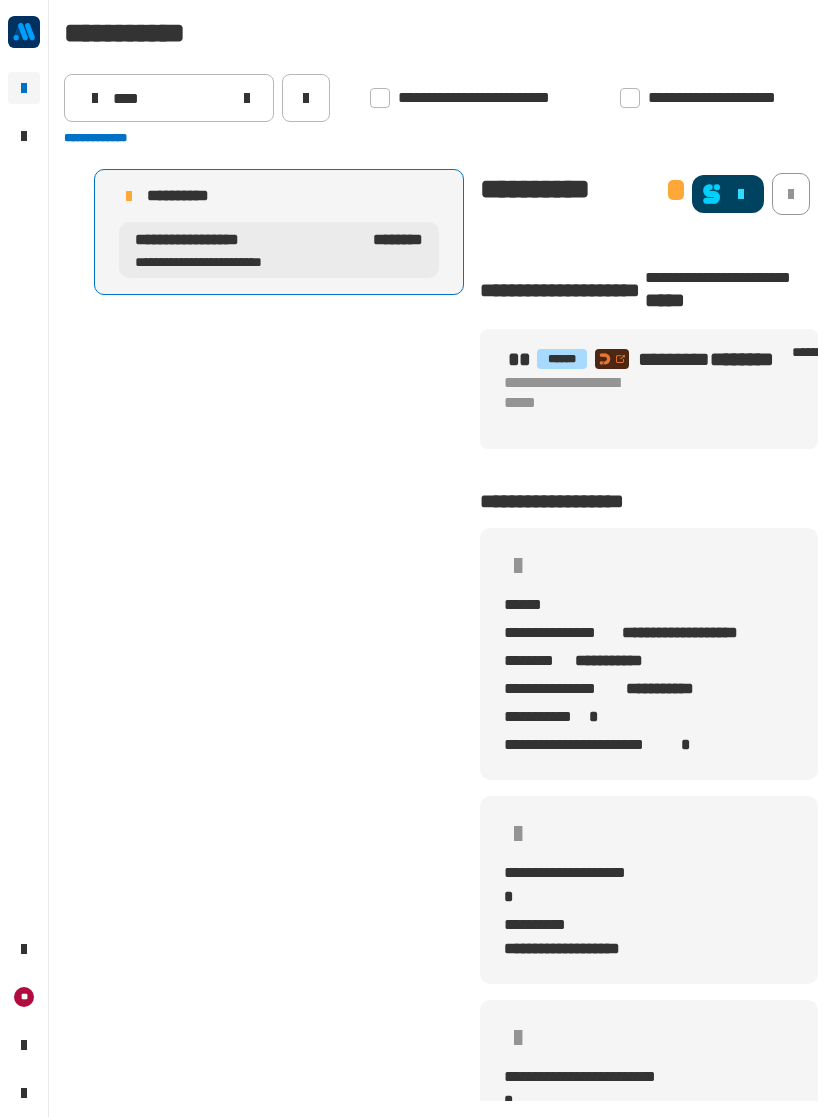 click 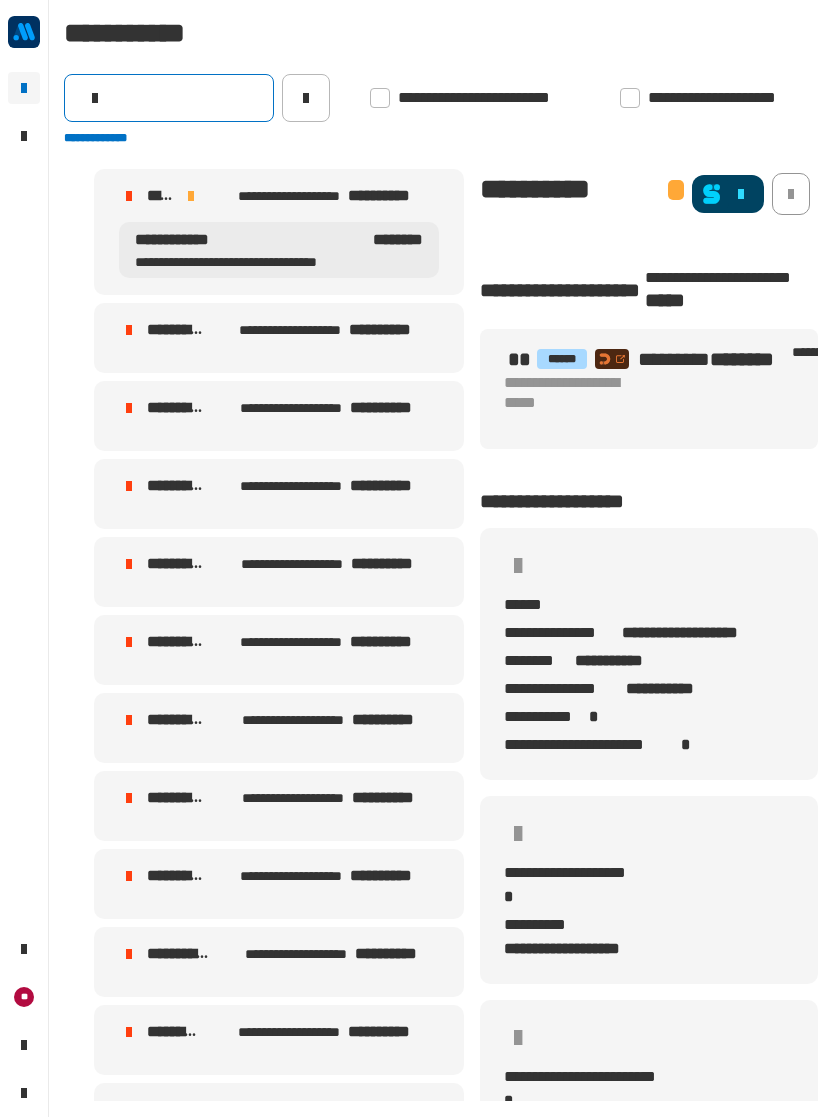 click 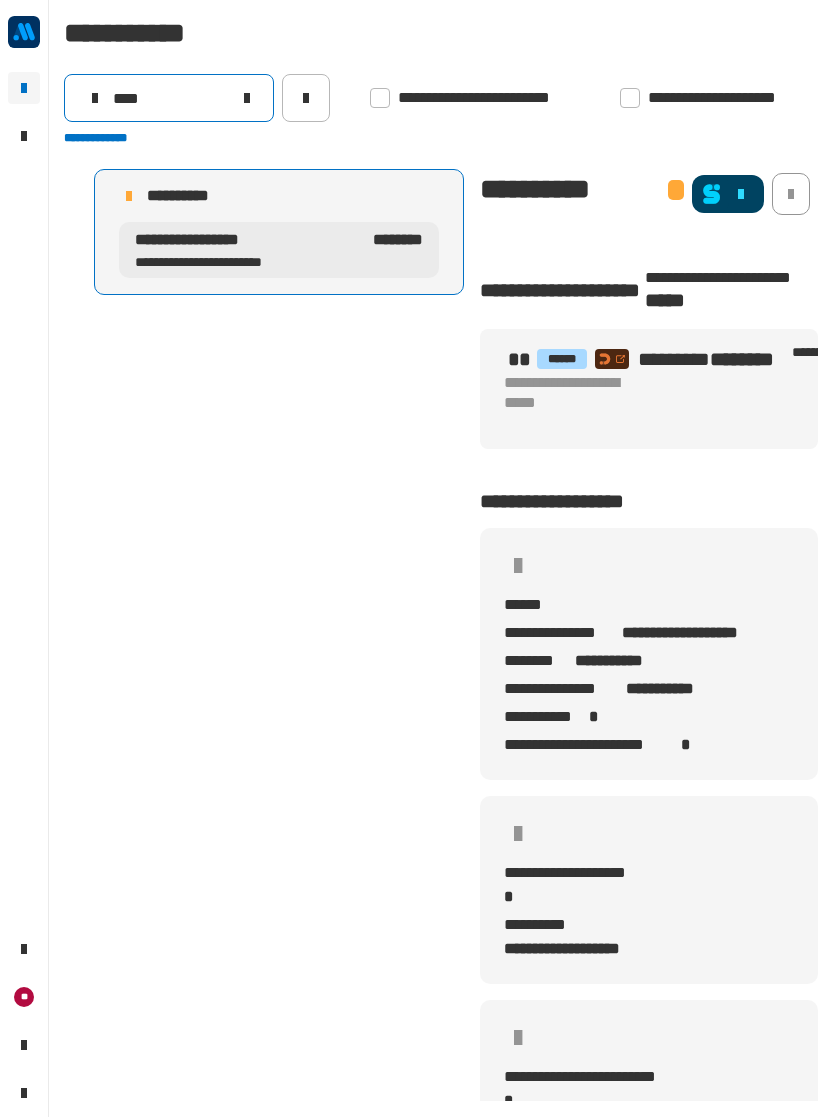 type on "****" 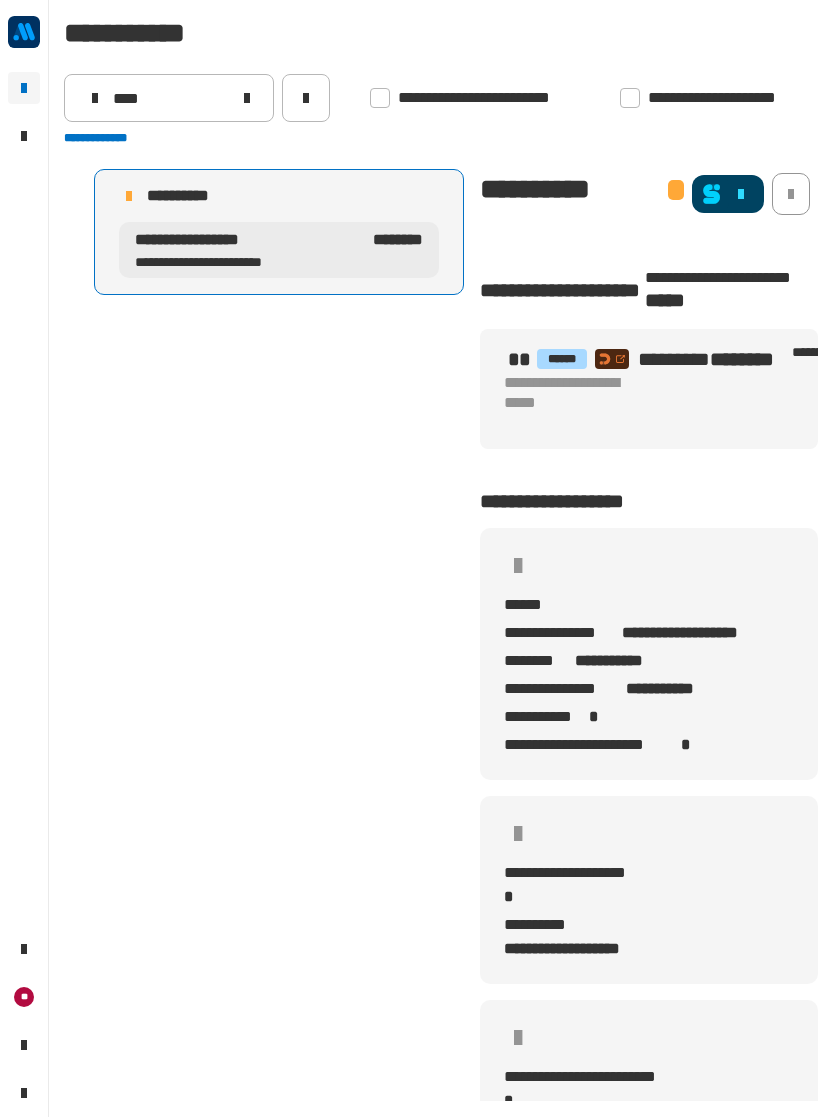 click on "**********" at bounding box center [279, 196] 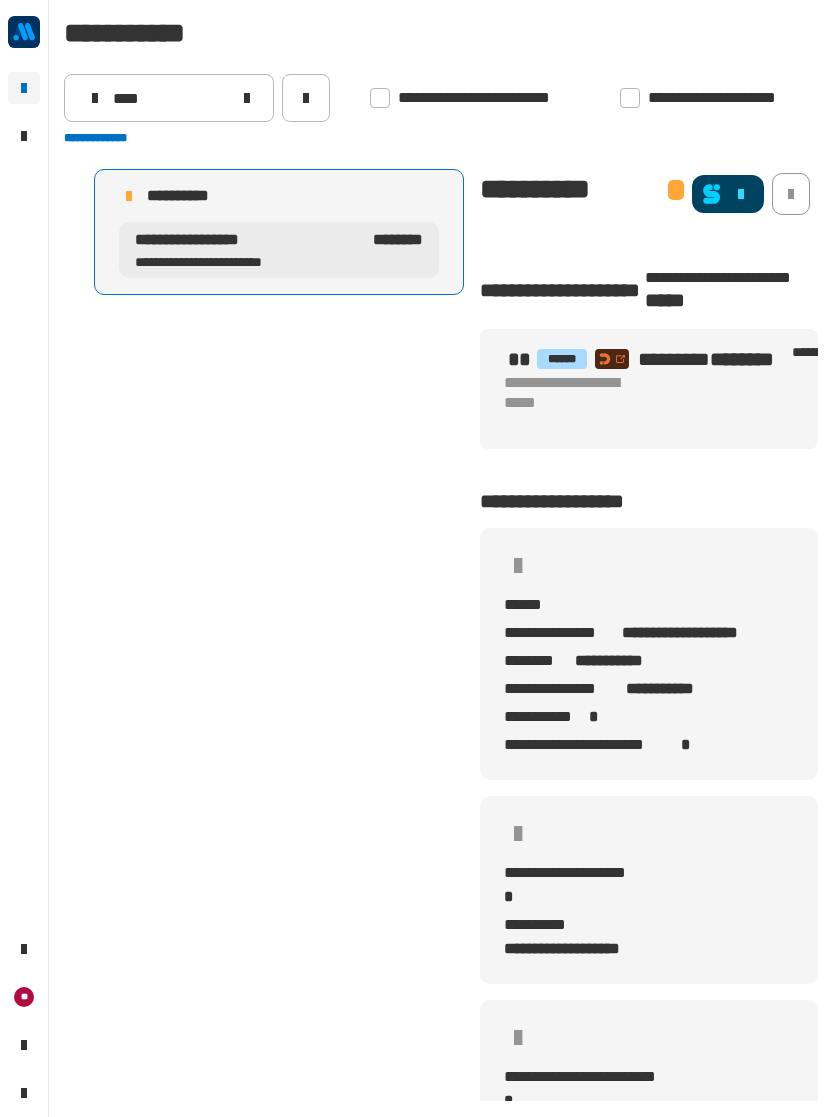 click on "**********" at bounding box center [198, 196] 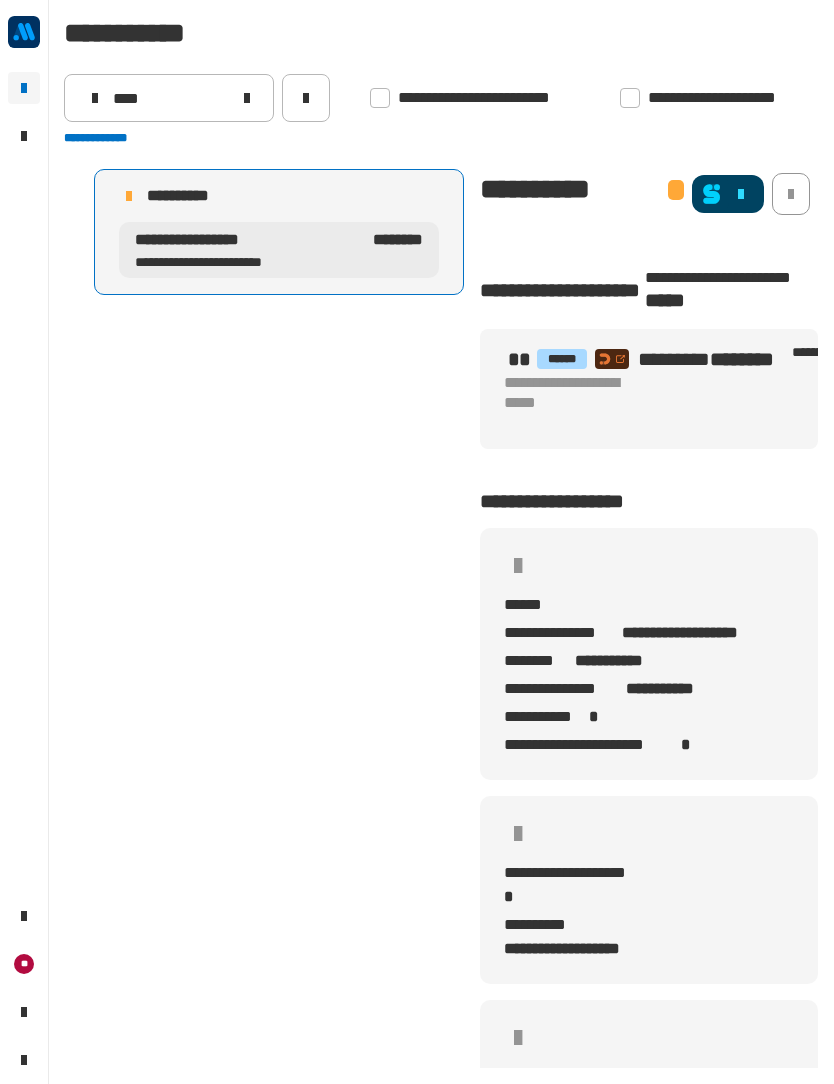 click 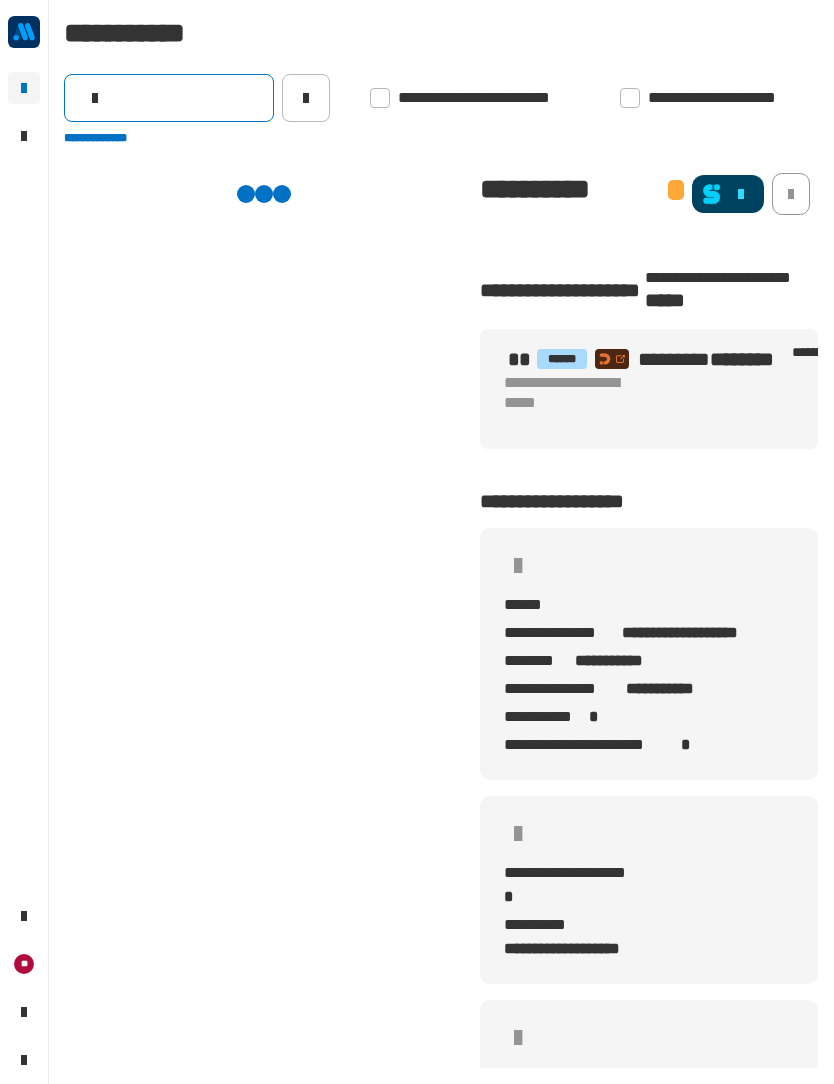 click 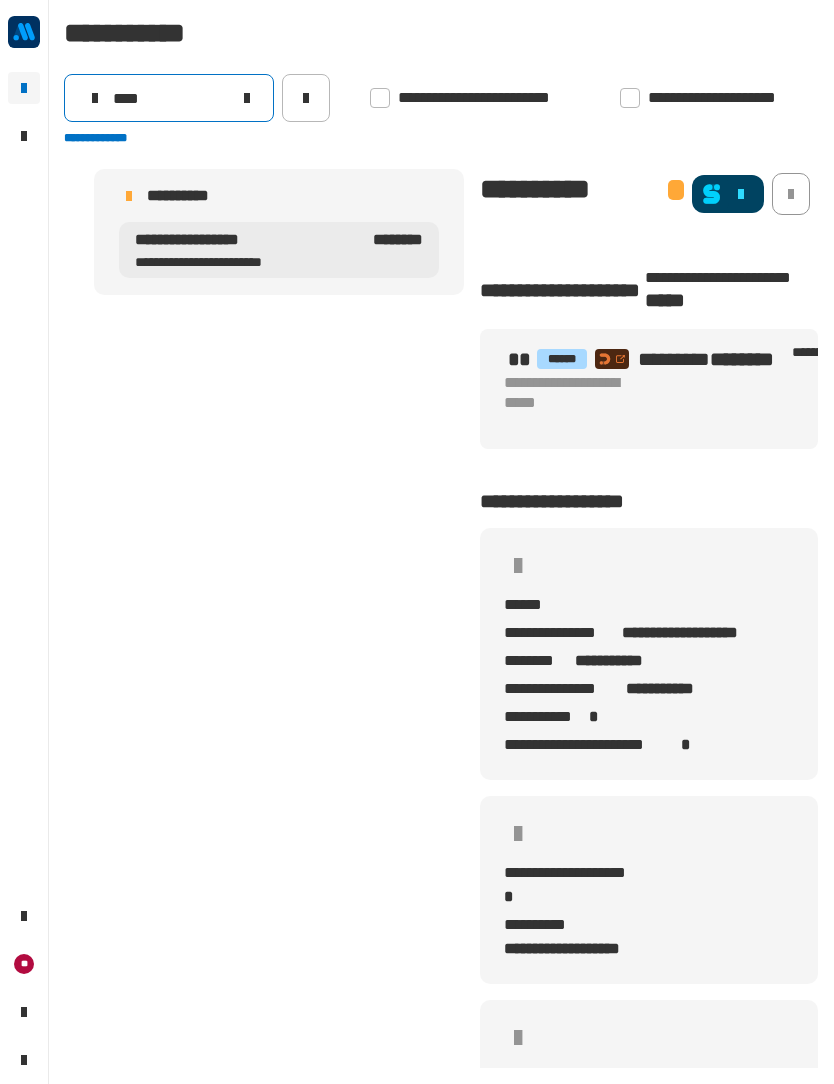 type on "****" 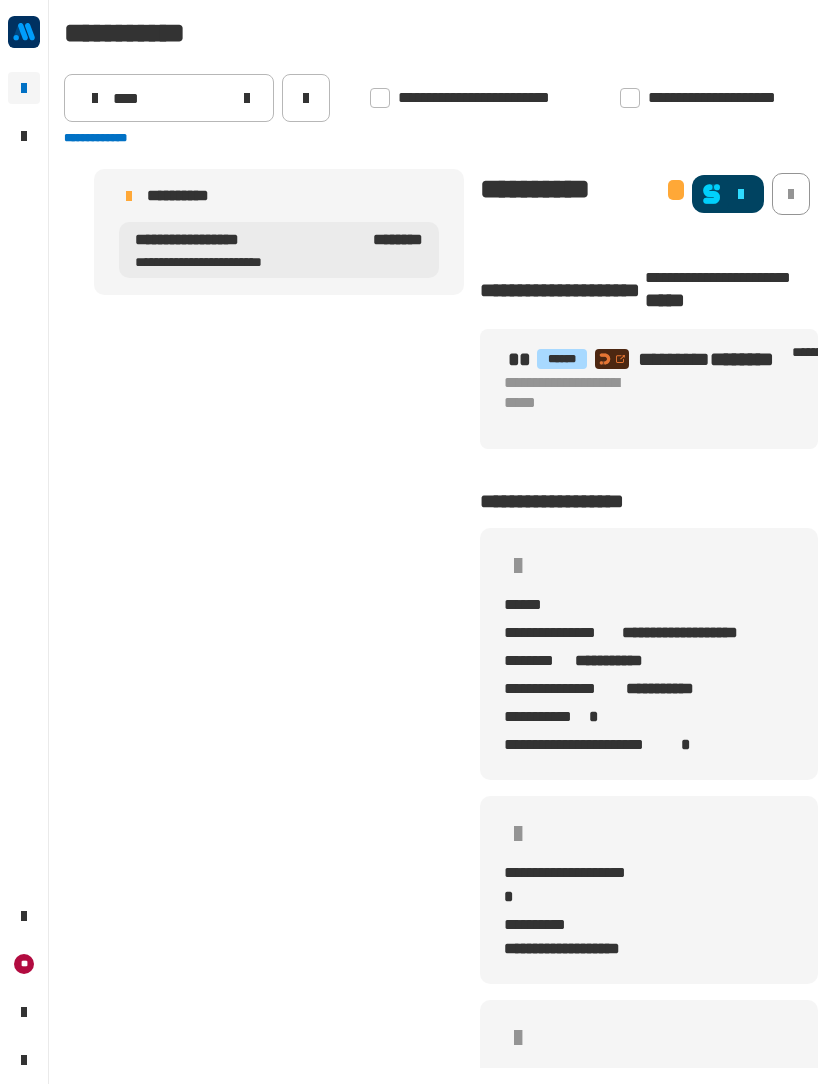 click on "**********" at bounding box center (279, 196) 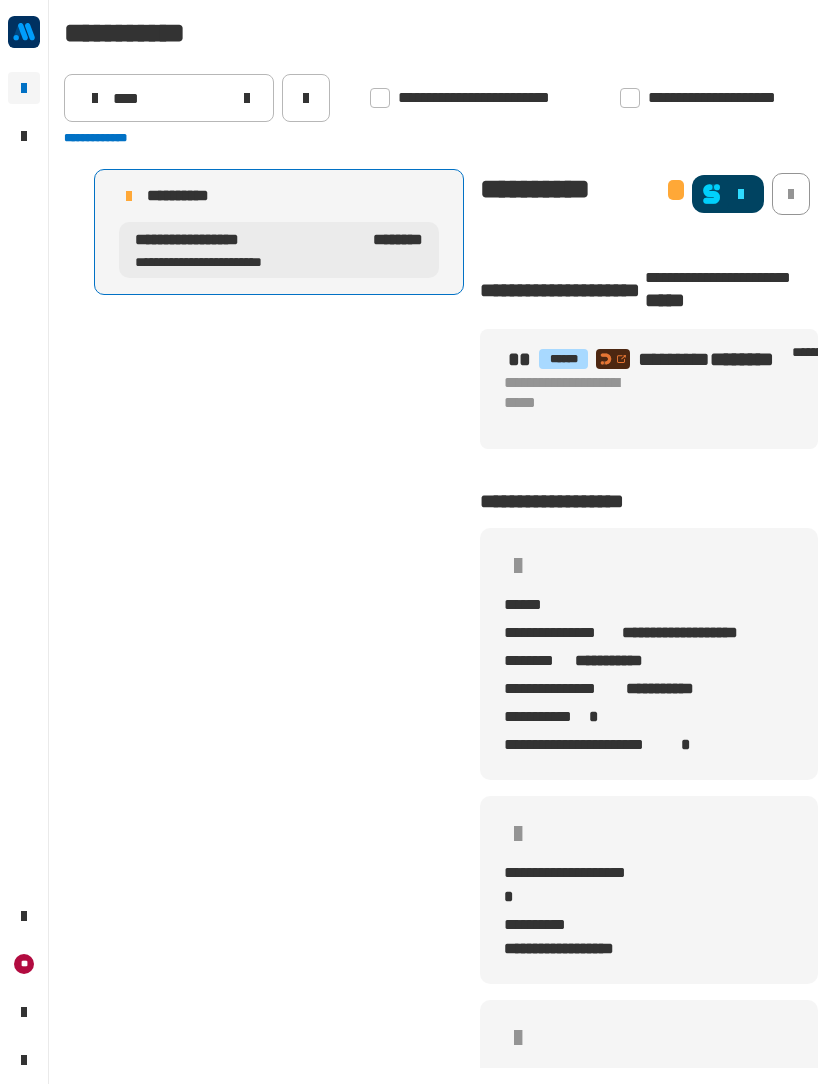 click on "**********" at bounding box center (198, 196) 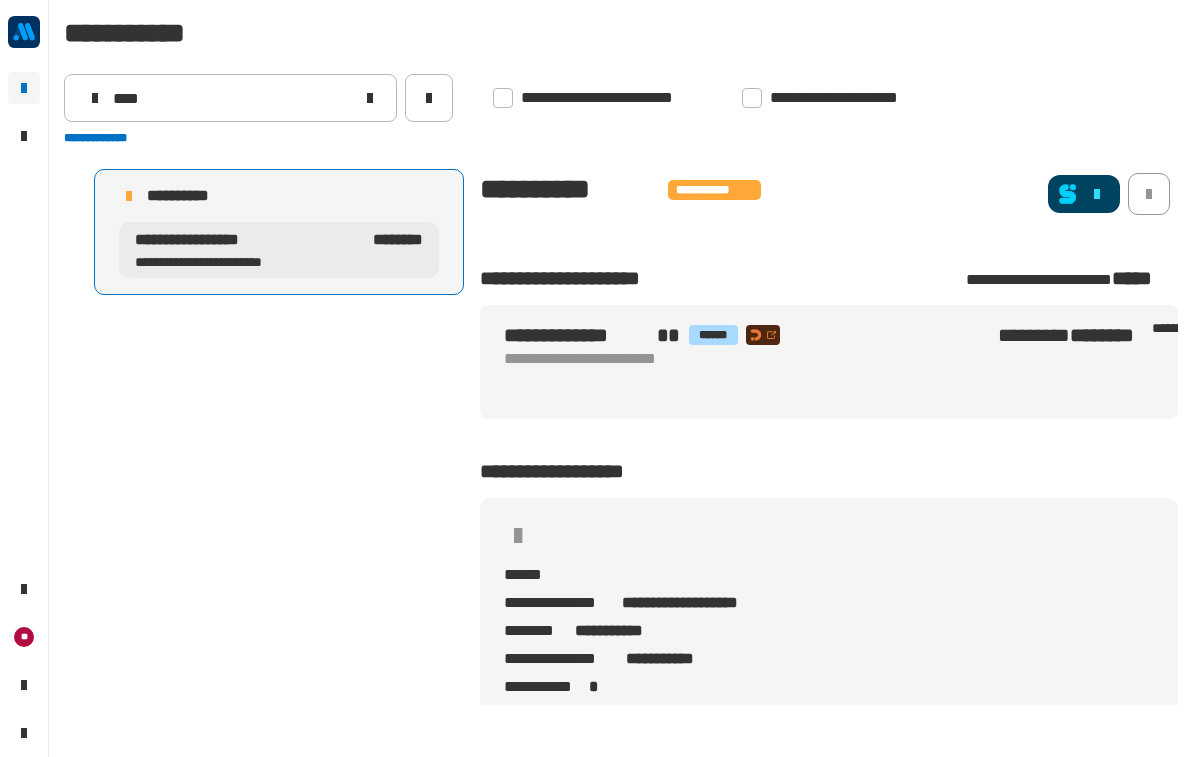 scroll, scrollTop: 0, scrollLeft: 0, axis: both 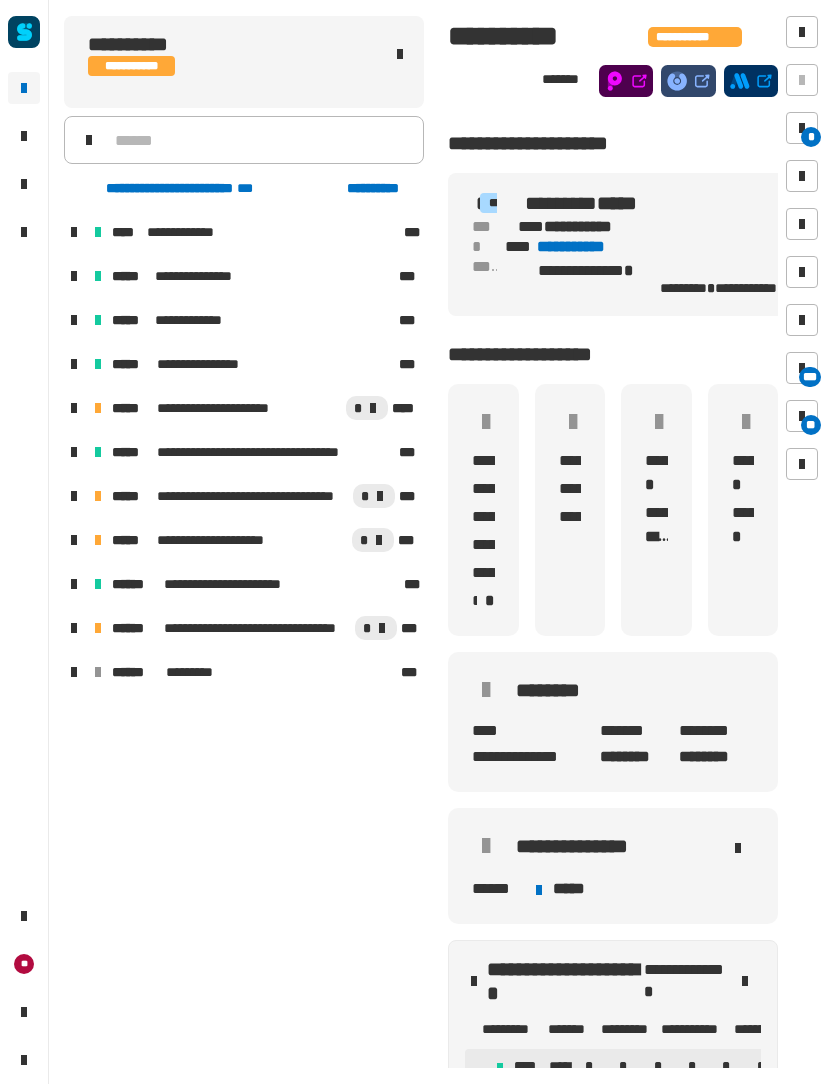 click 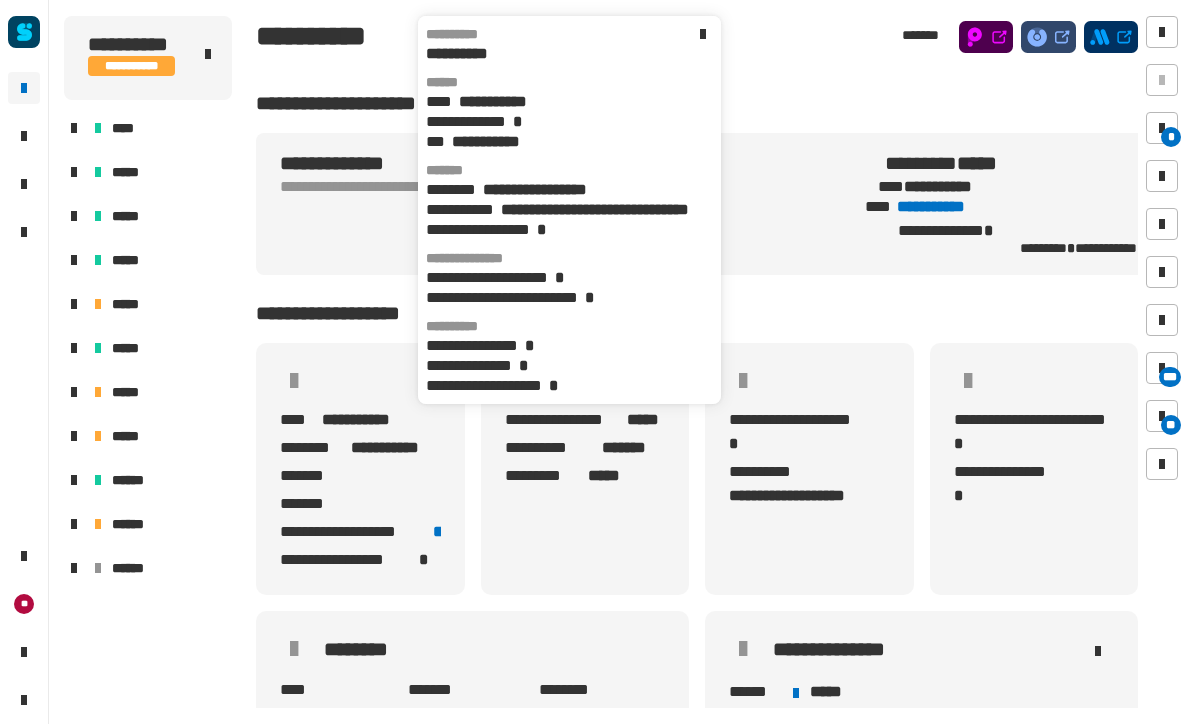click 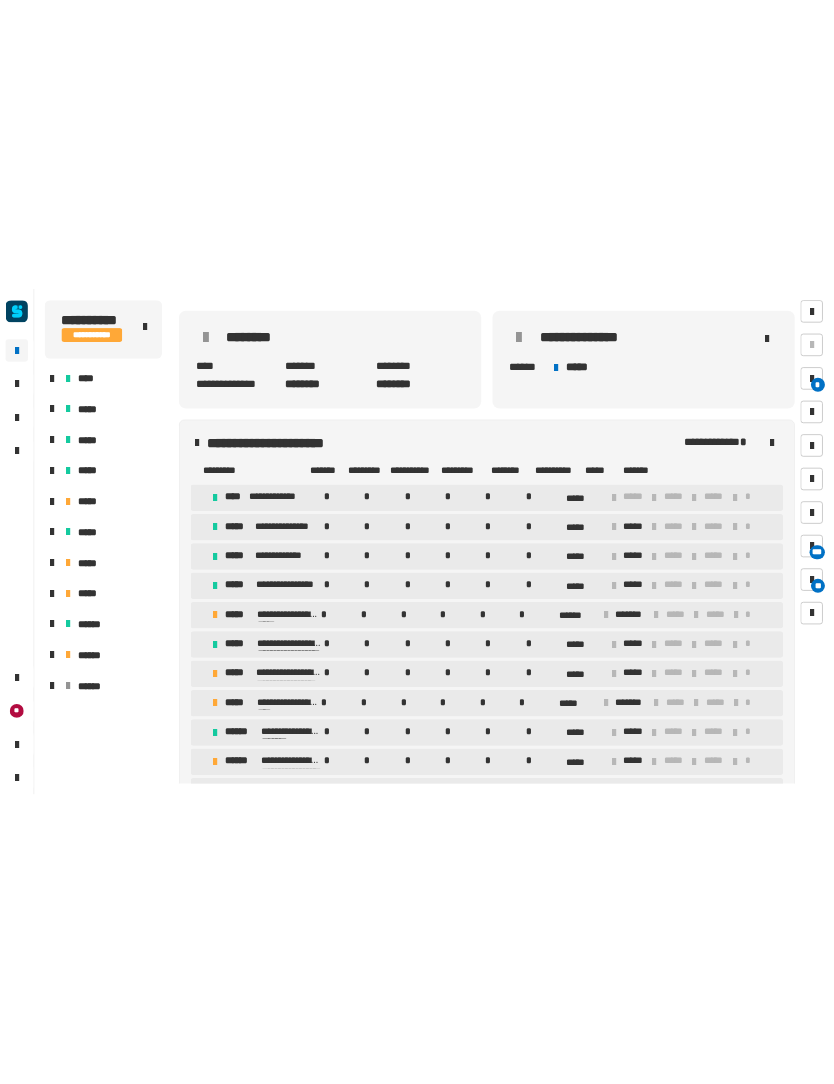 scroll, scrollTop: 567, scrollLeft: 0, axis: vertical 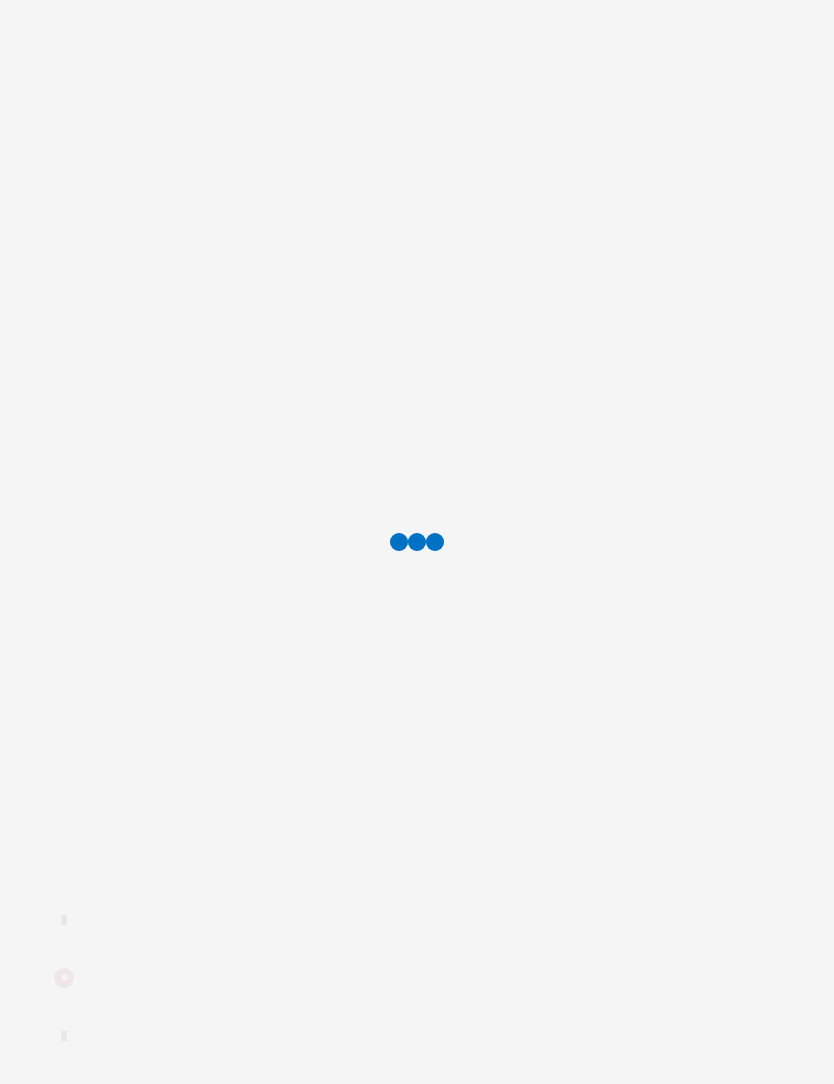 click at bounding box center (417, 542) 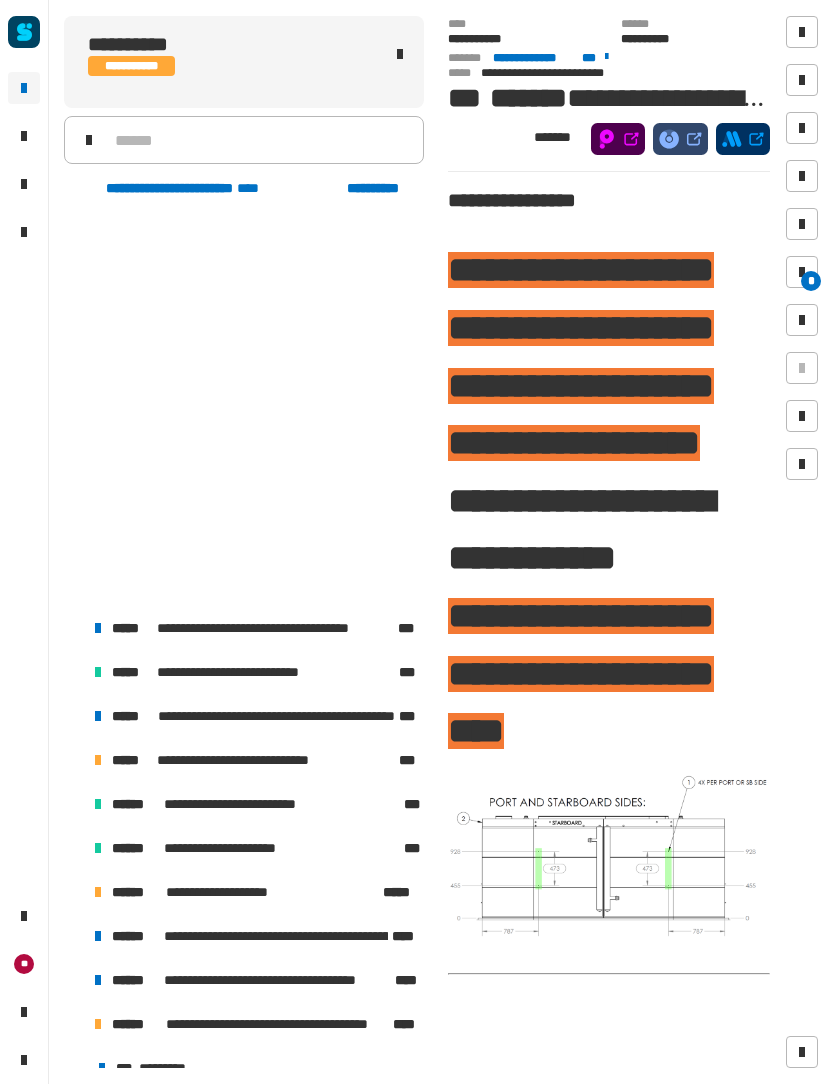 scroll, scrollTop: 397, scrollLeft: 0, axis: vertical 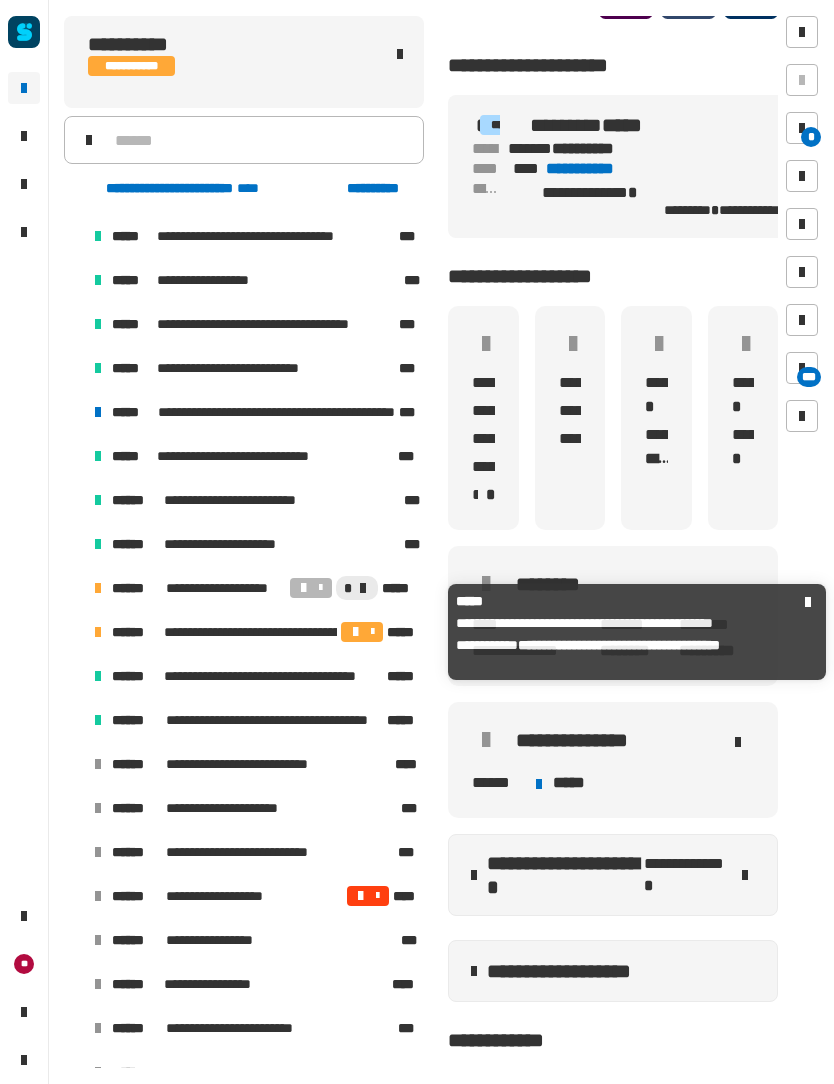 click on "**********" at bounding box center (262, 632) 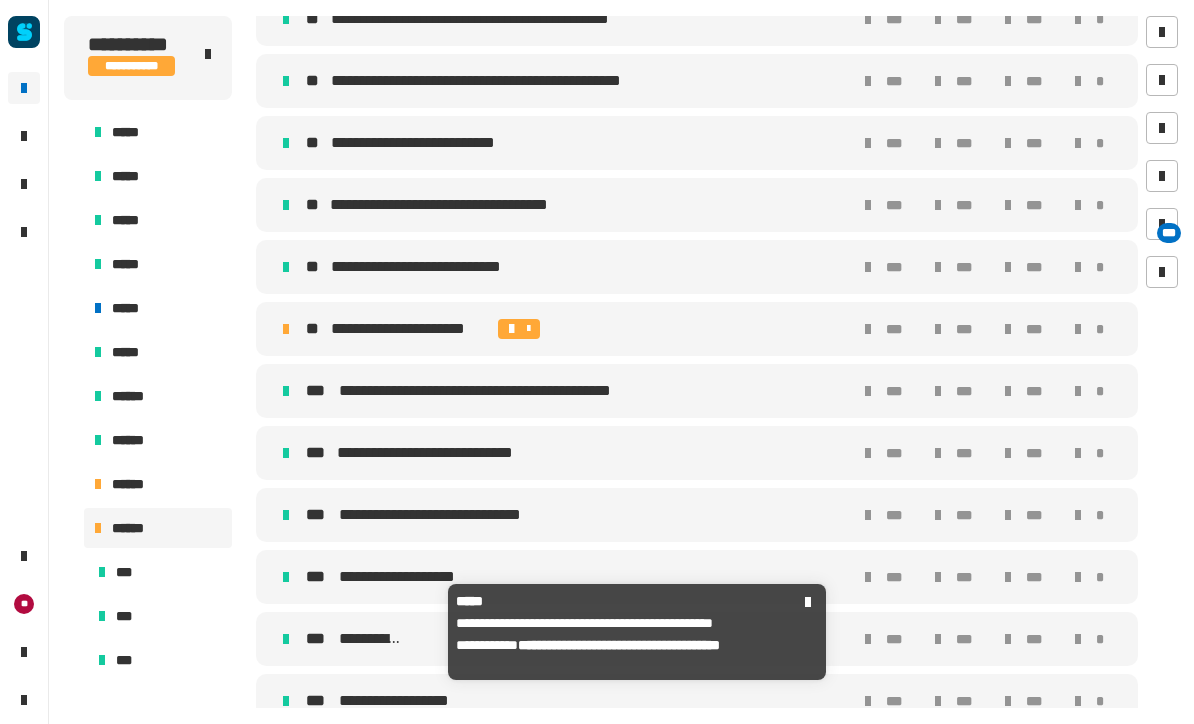 scroll, scrollTop: 886, scrollLeft: 0, axis: vertical 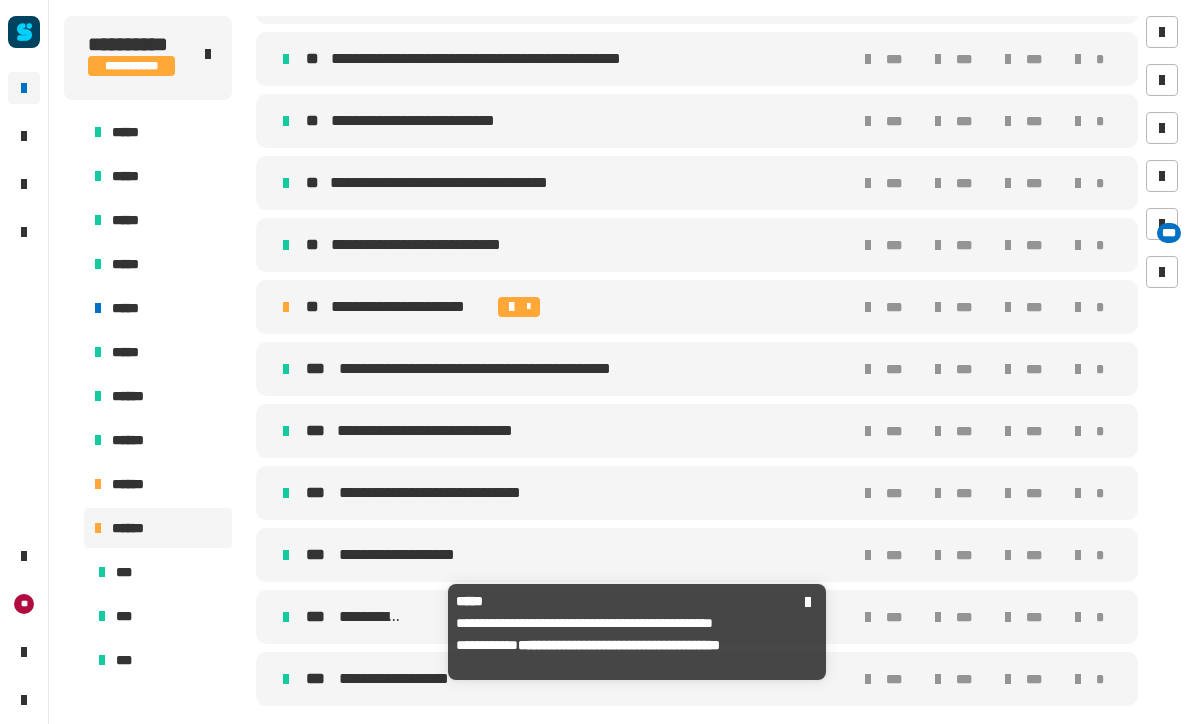 click on "**********" at bounding box center (574, 307) 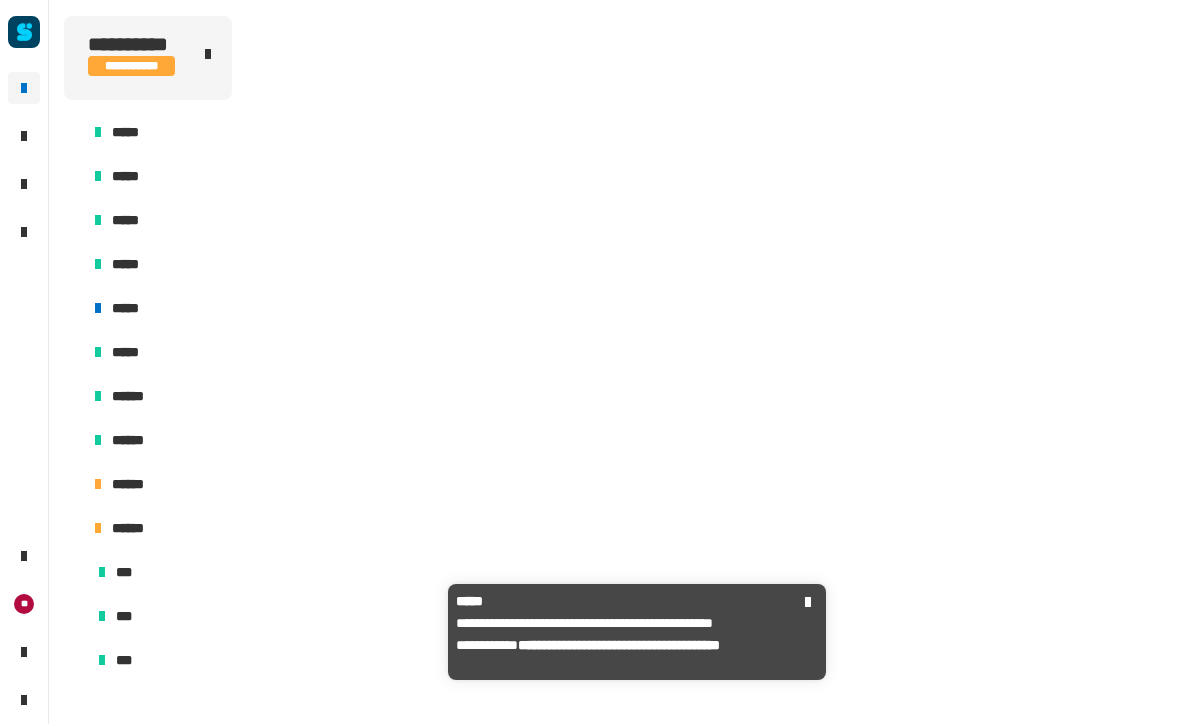scroll, scrollTop: 768, scrollLeft: 0, axis: vertical 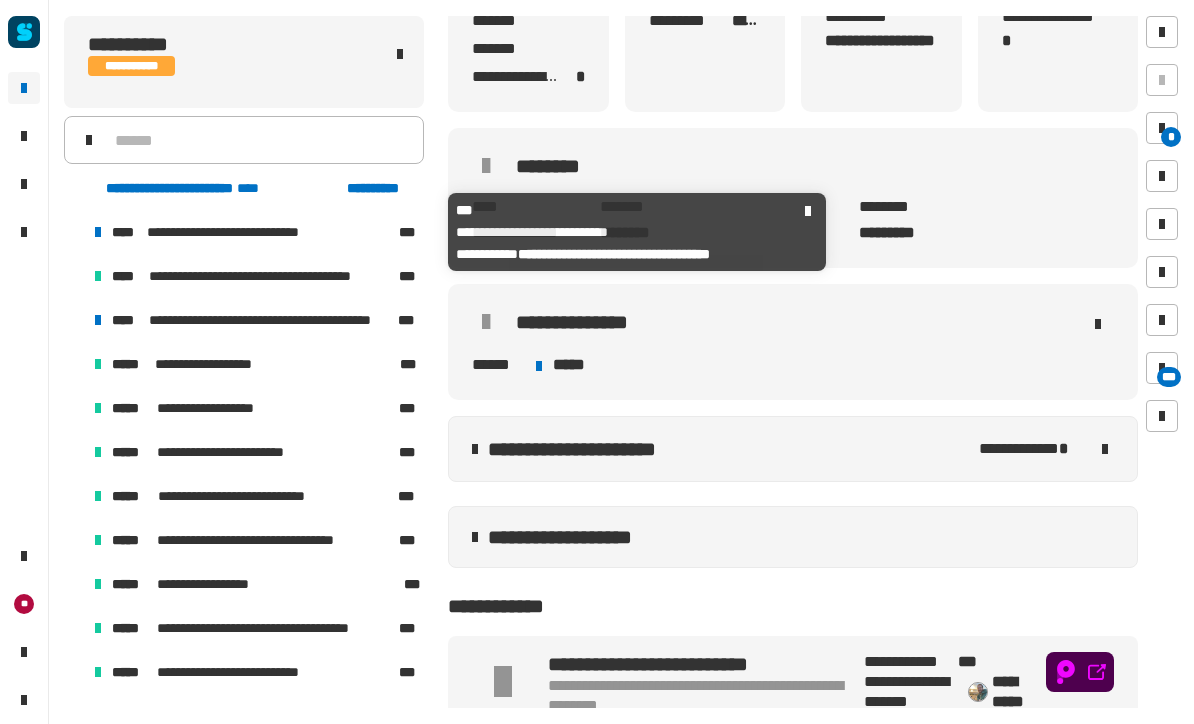 click on "**********" at bounding box center [254, 320] 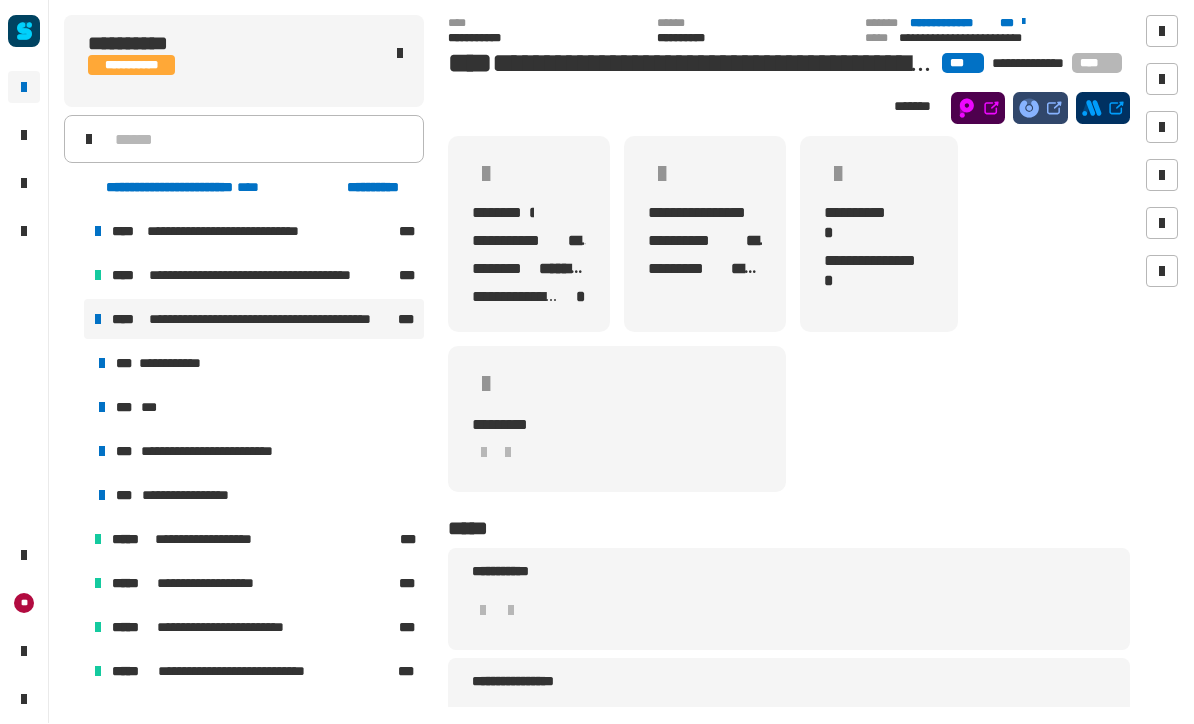 click at bounding box center [74, 320] 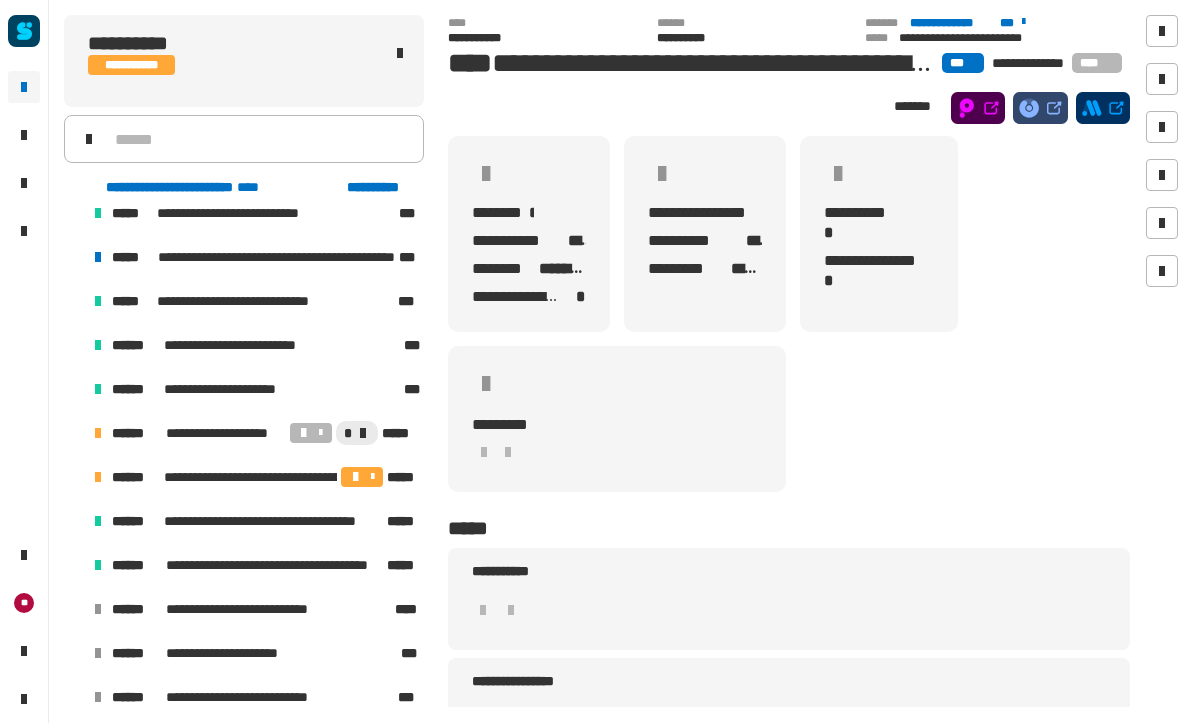 scroll, scrollTop: 403, scrollLeft: 0, axis: vertical 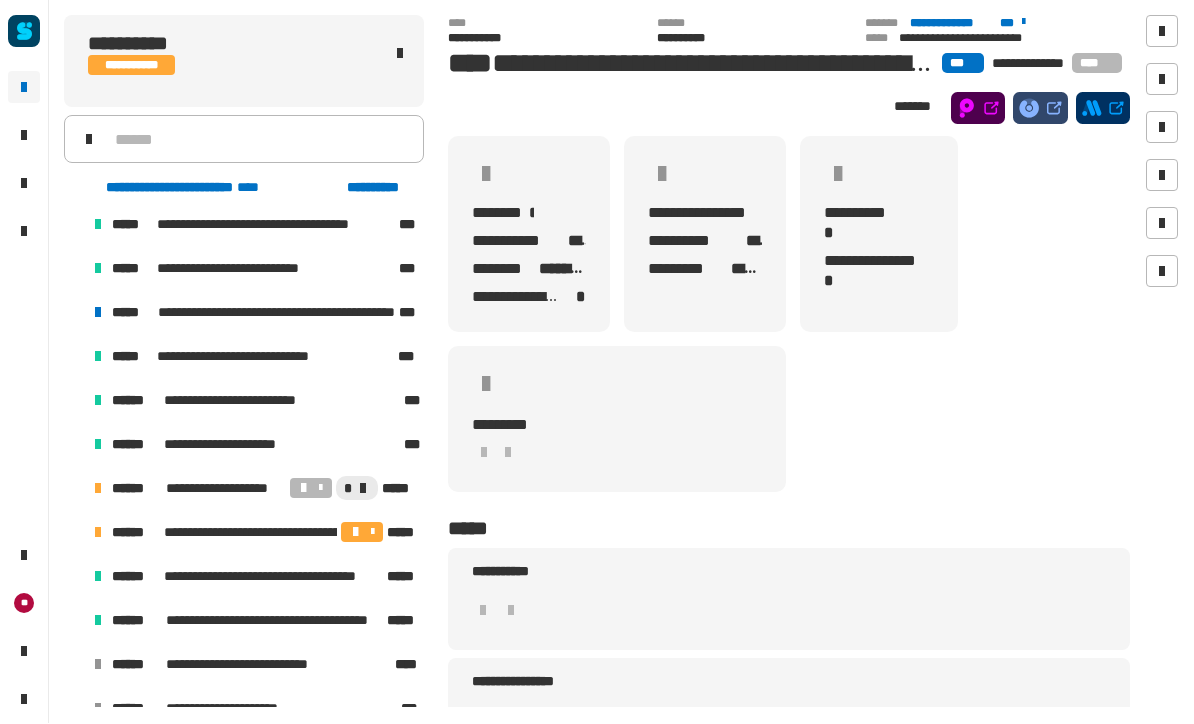 click at bounding box center [74, 313] 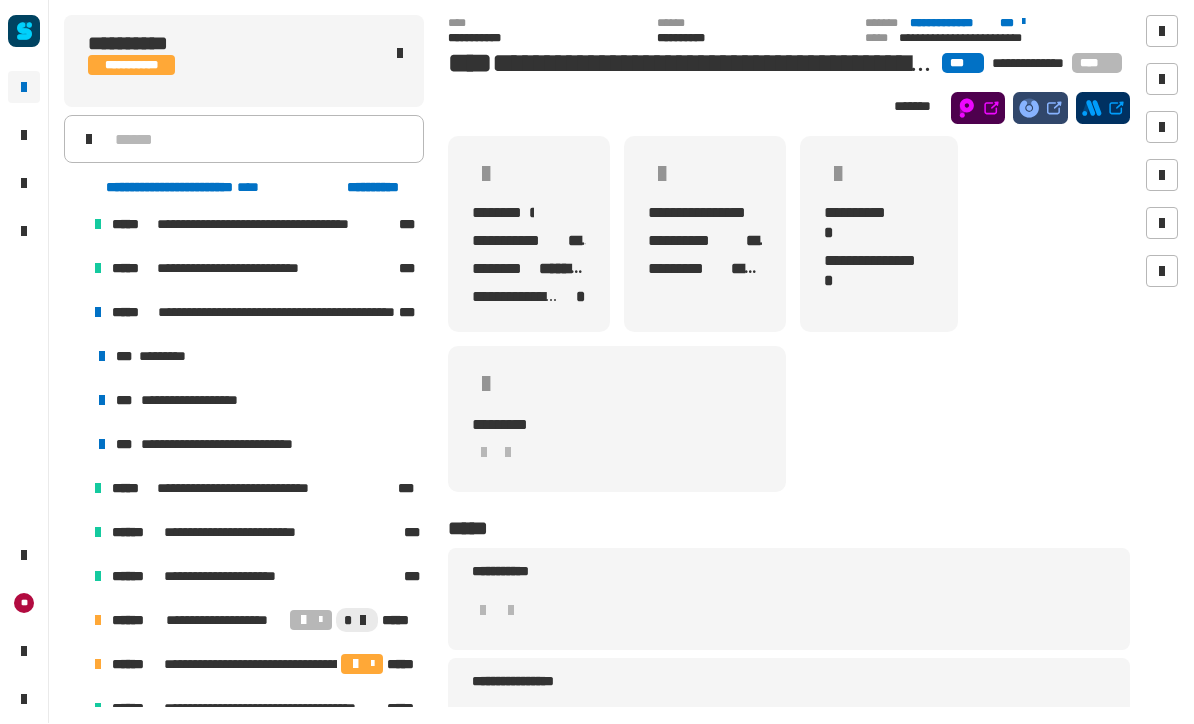 click on "**********" at bounding box center [254, 313] 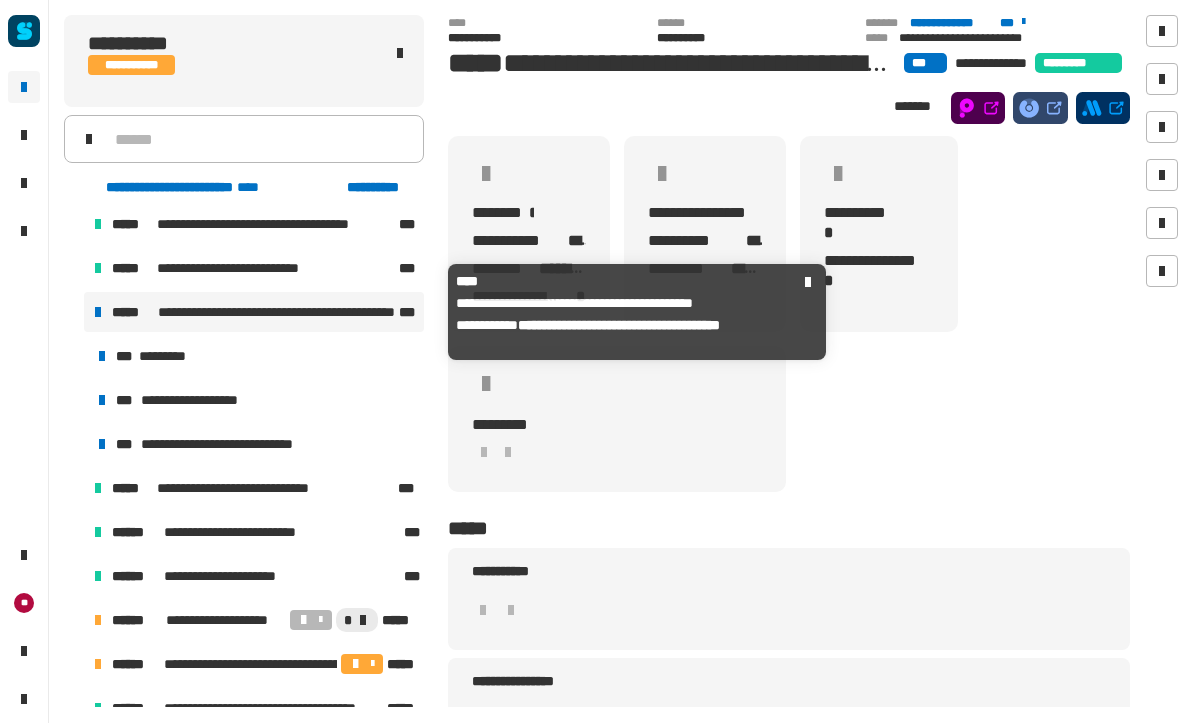 click at bounding box center (74, 313) 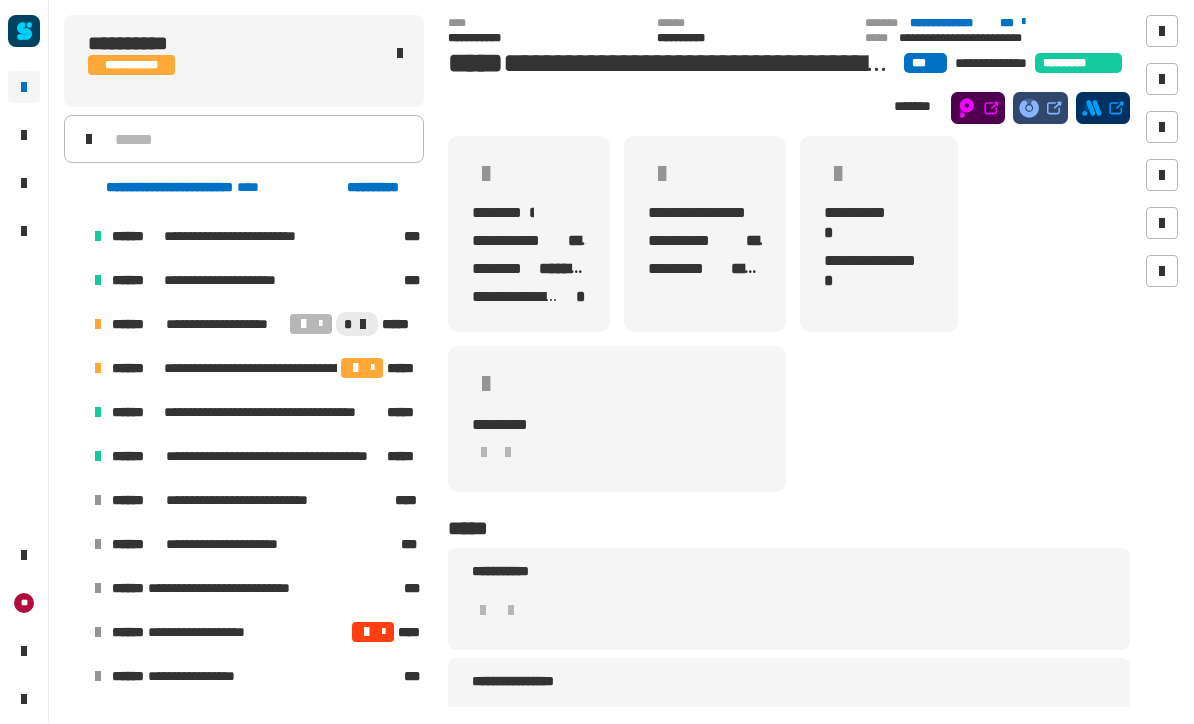 scroll, scrollTop: 631, scrollLeft: 0, axis: vertical 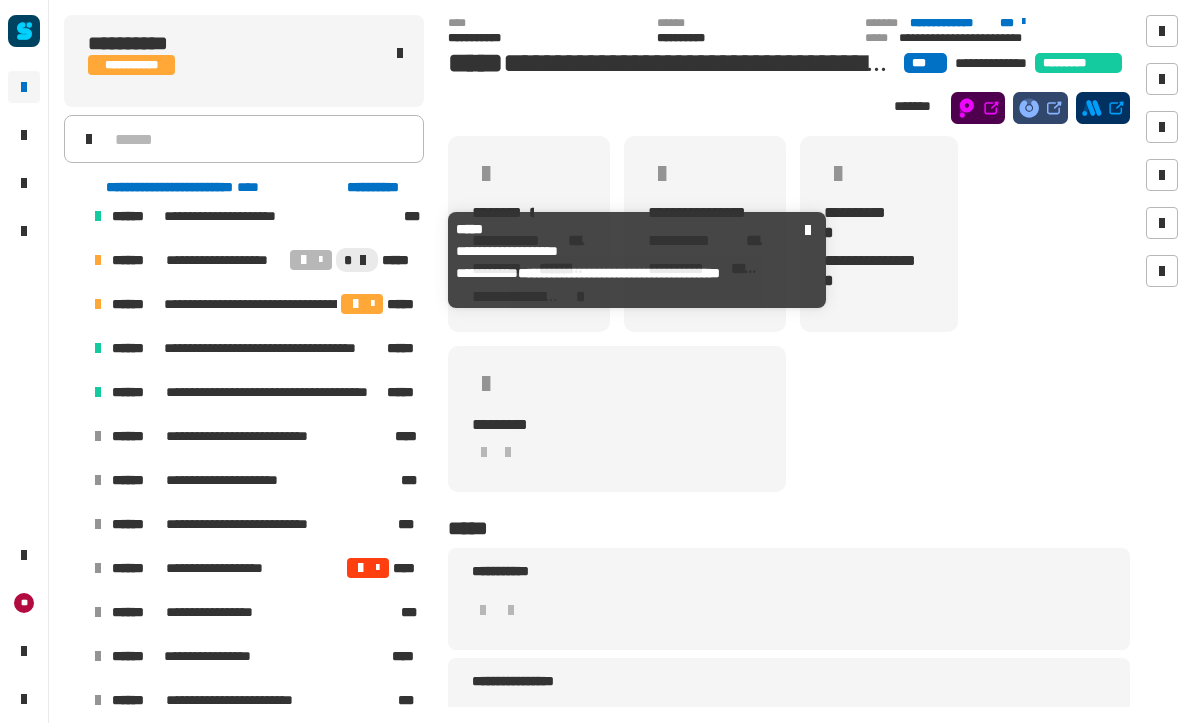click at bounding box center [74, 261] 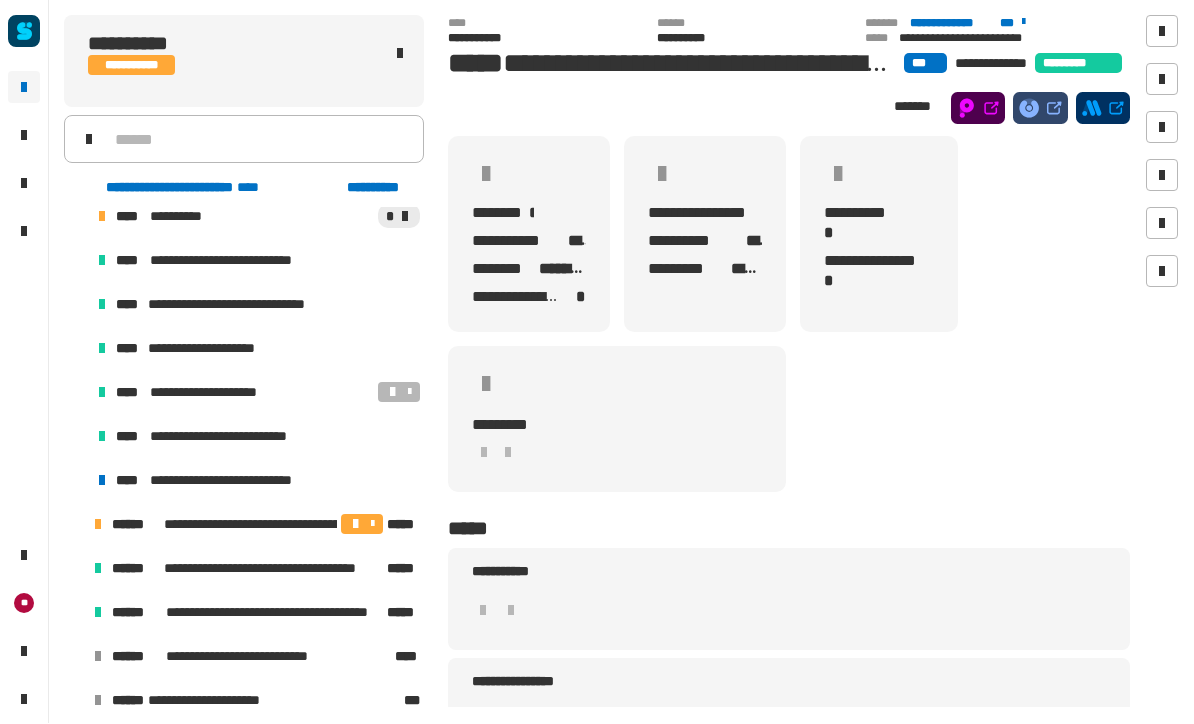 scroll, scrollTop: 2367, scrollLeft: 0, axis: vertical 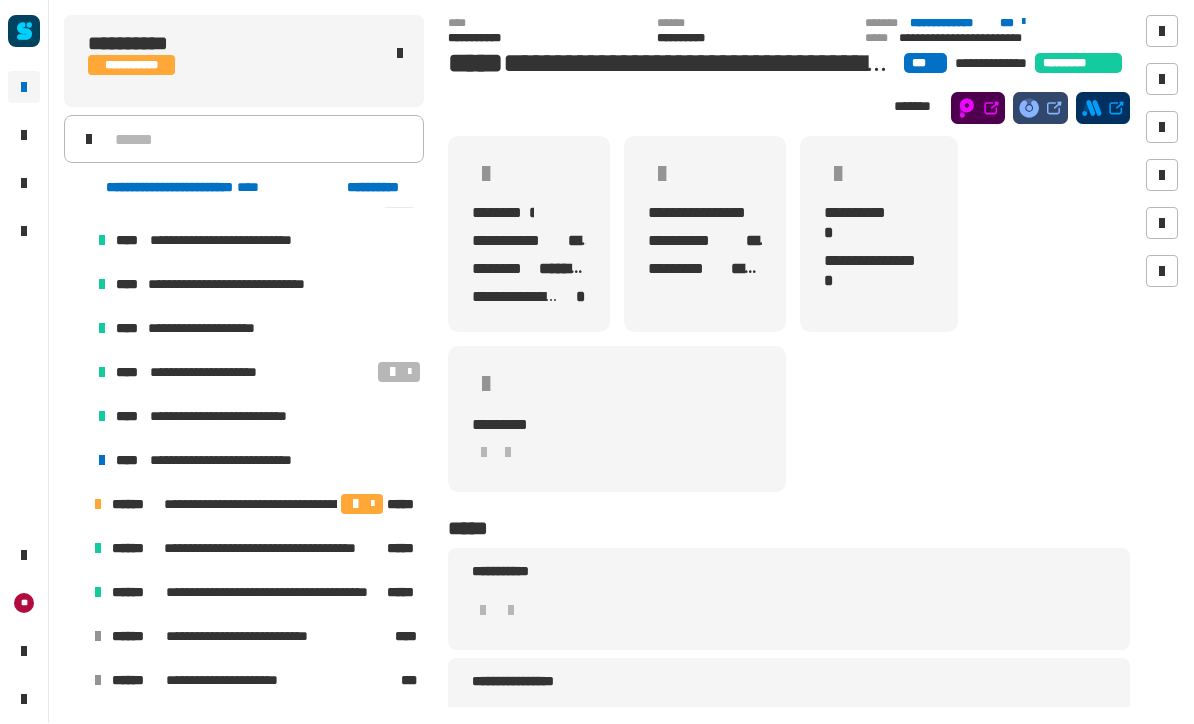 click at bounding box center (74, 505) 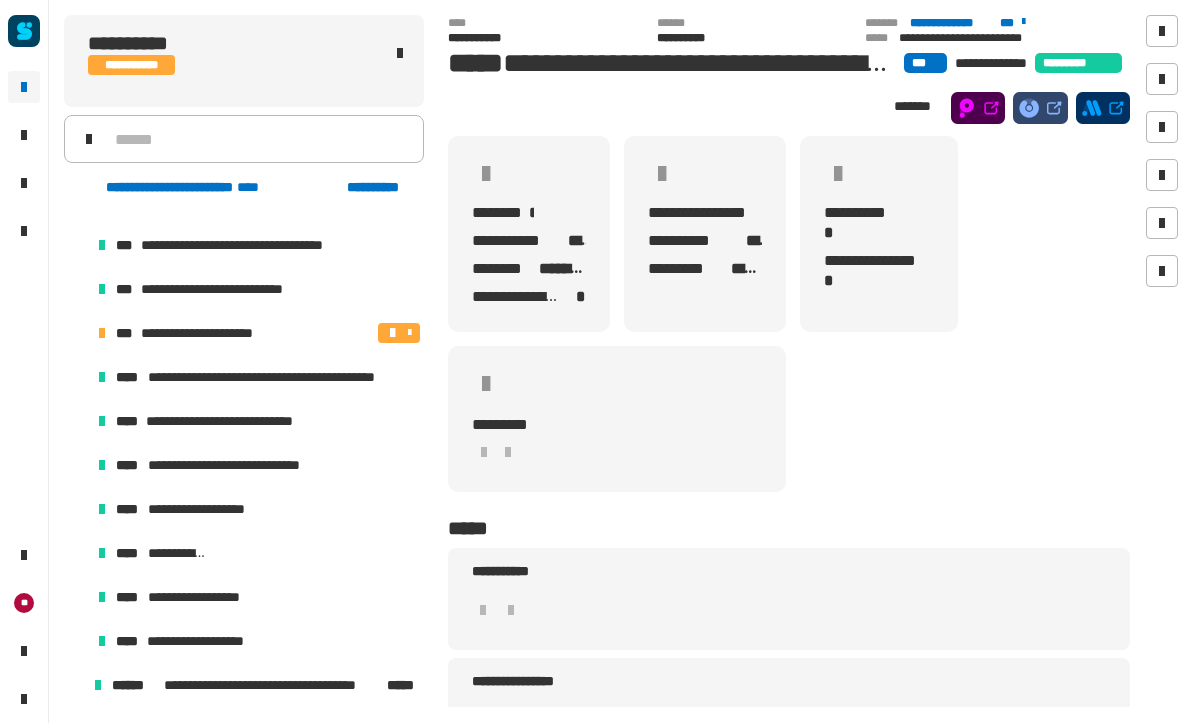 scroll, scrollTop: 2855, scrollLeft: 0, axis: vertical 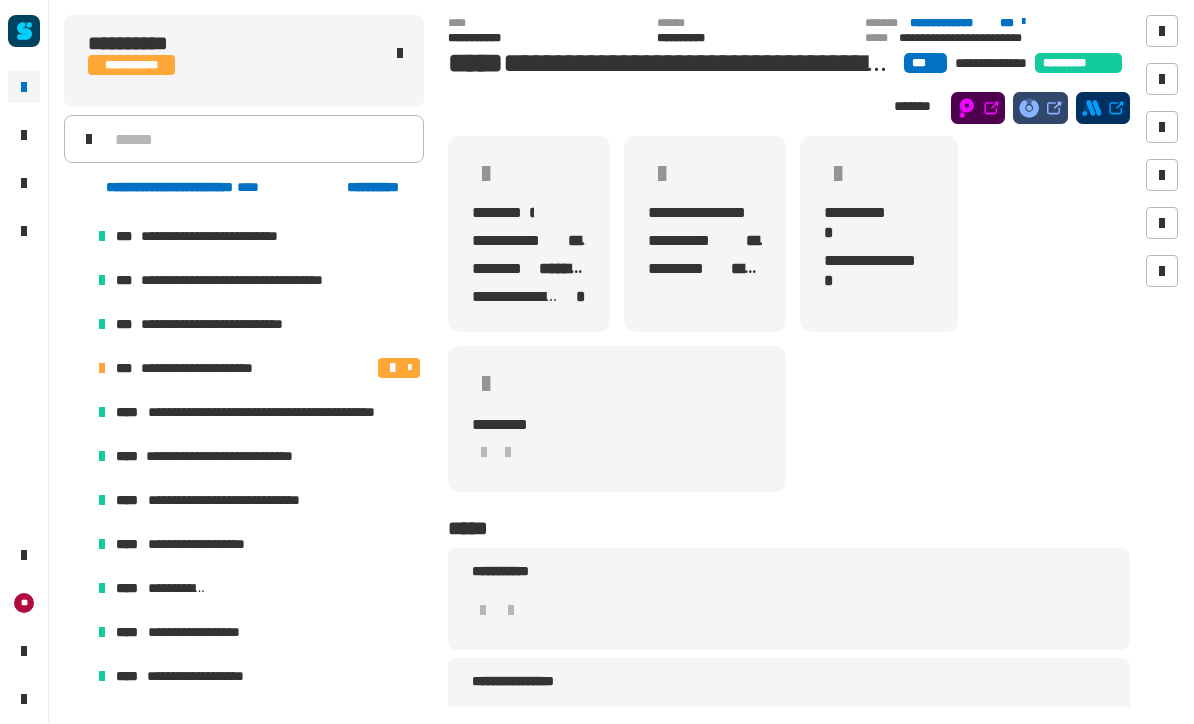 click at bounding box center [352, 369] 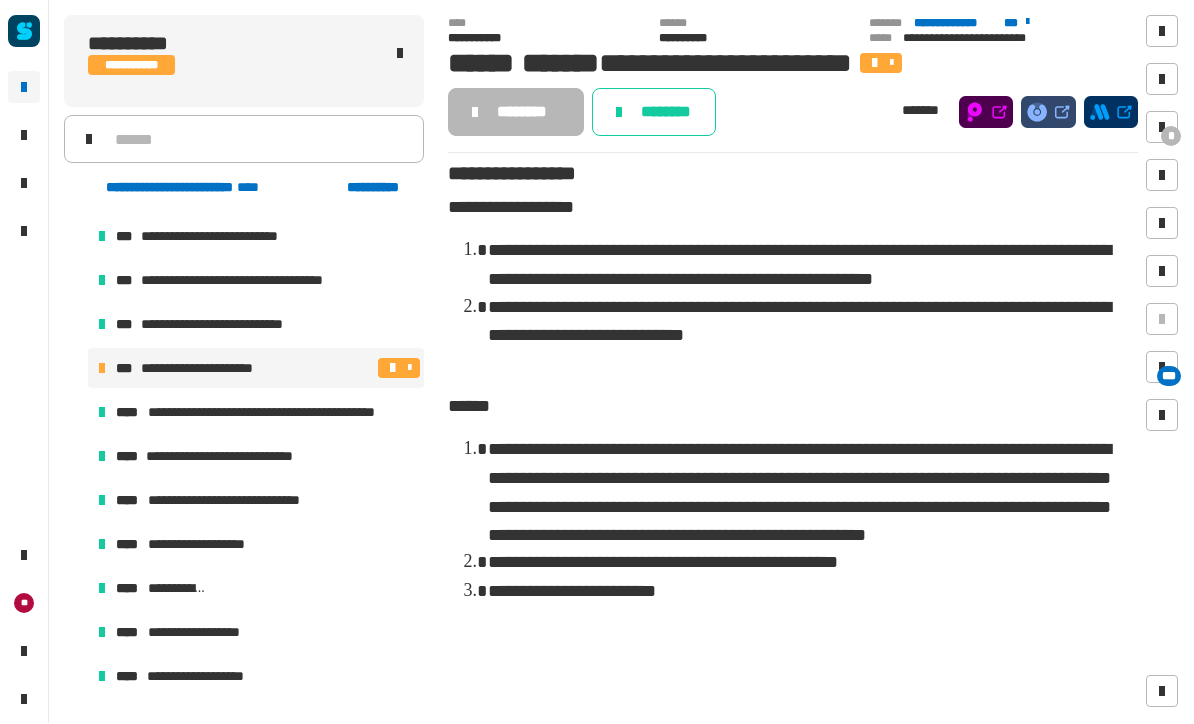 scroll, scrollTop: 0, scrollLeft: 0, axis: both 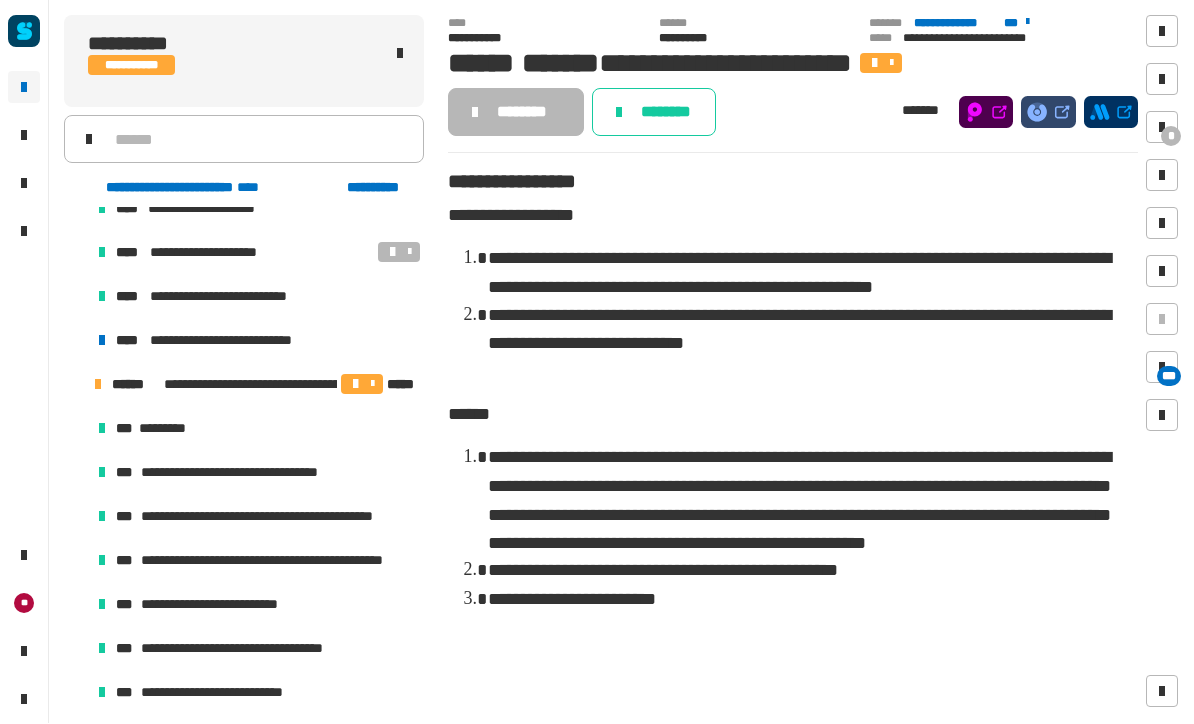 click at bounding box center [74, 385] 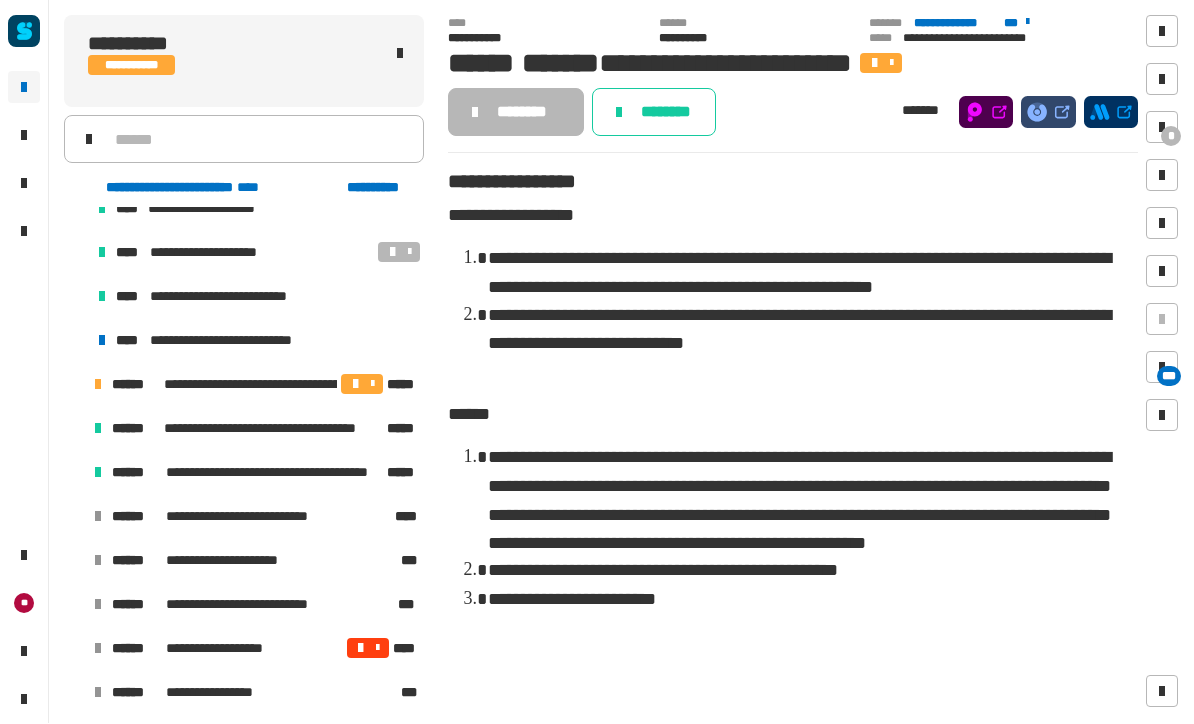 click at bounding box center [74, 517] 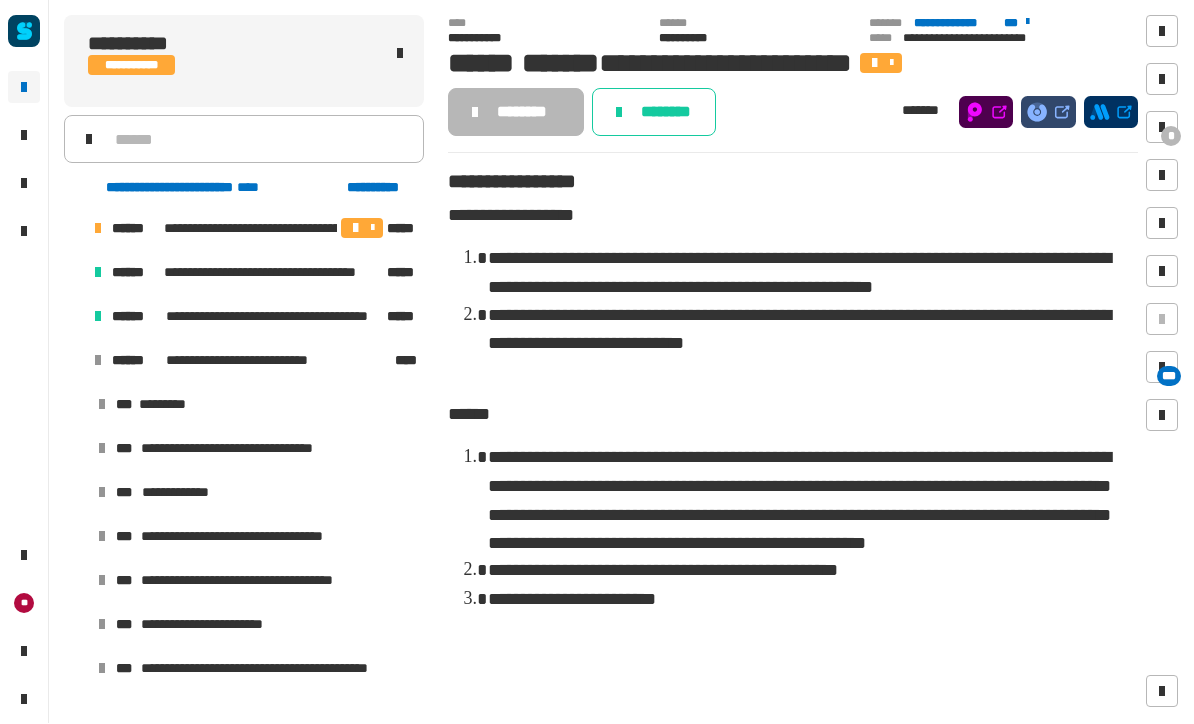 scroll, scrollTop: 2638, scrollLeft: 0, axis: vertical 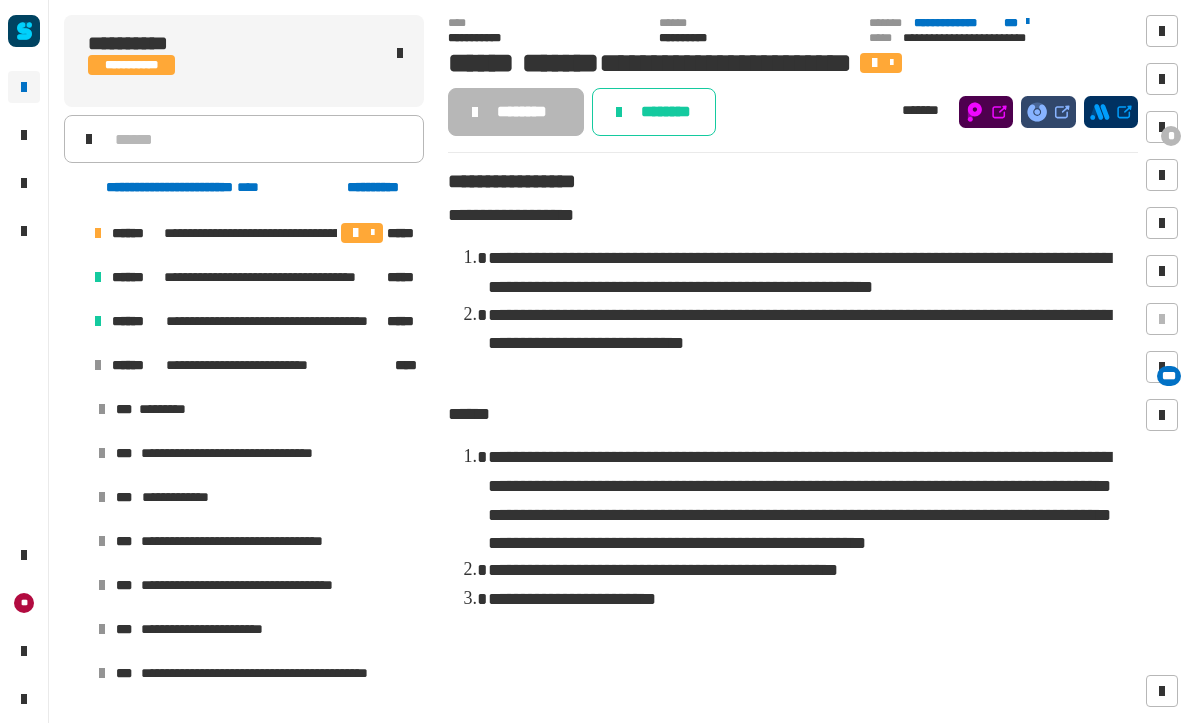click on "**********" 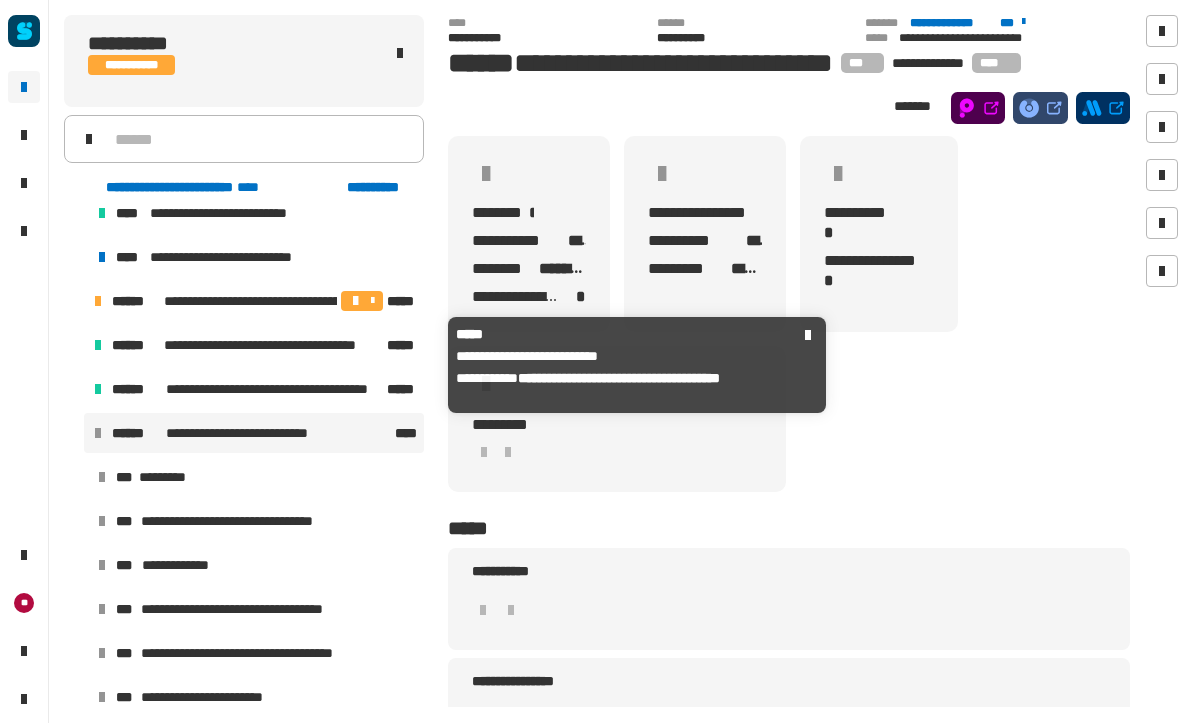 scroll, scrollTop: 2499, scrollLeft: 0, axis: vertical 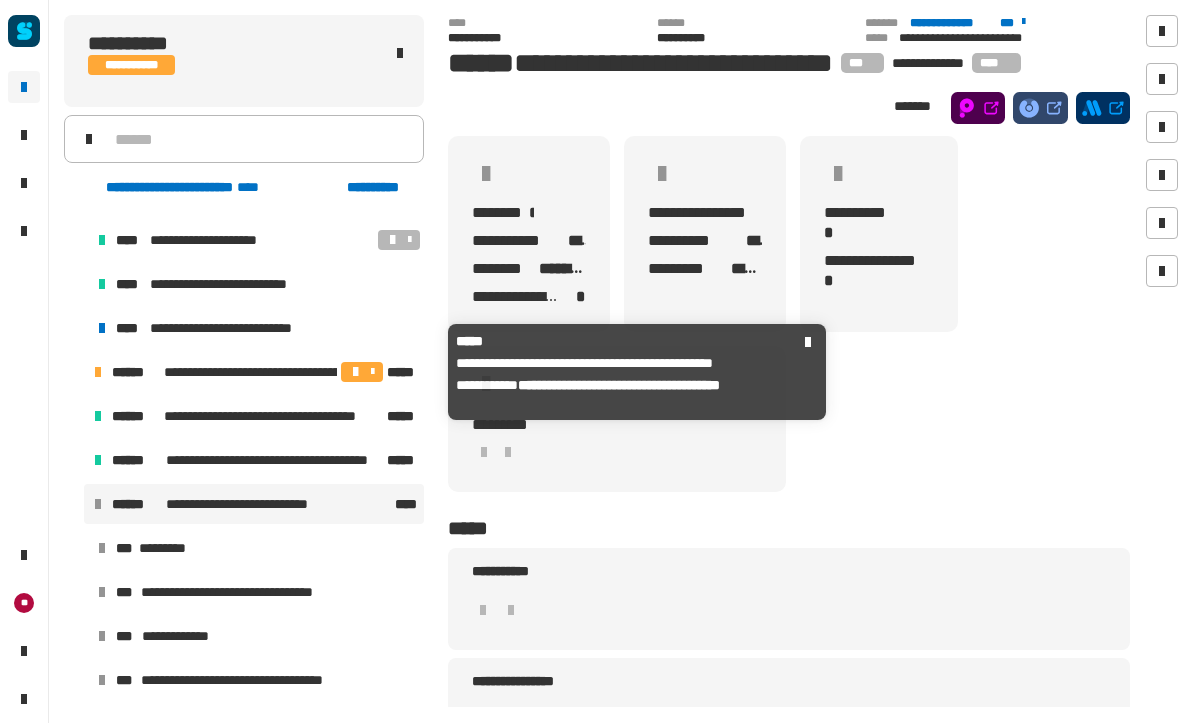 click on "**********" at bounding box center [262, 373] 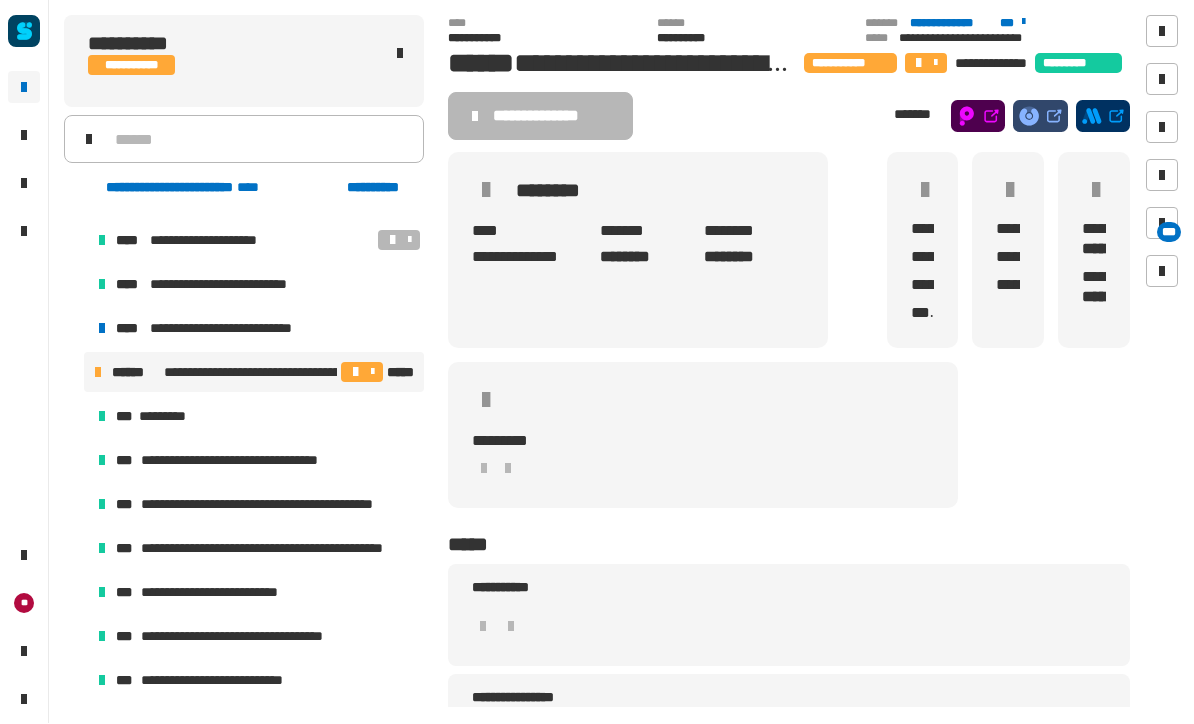 click 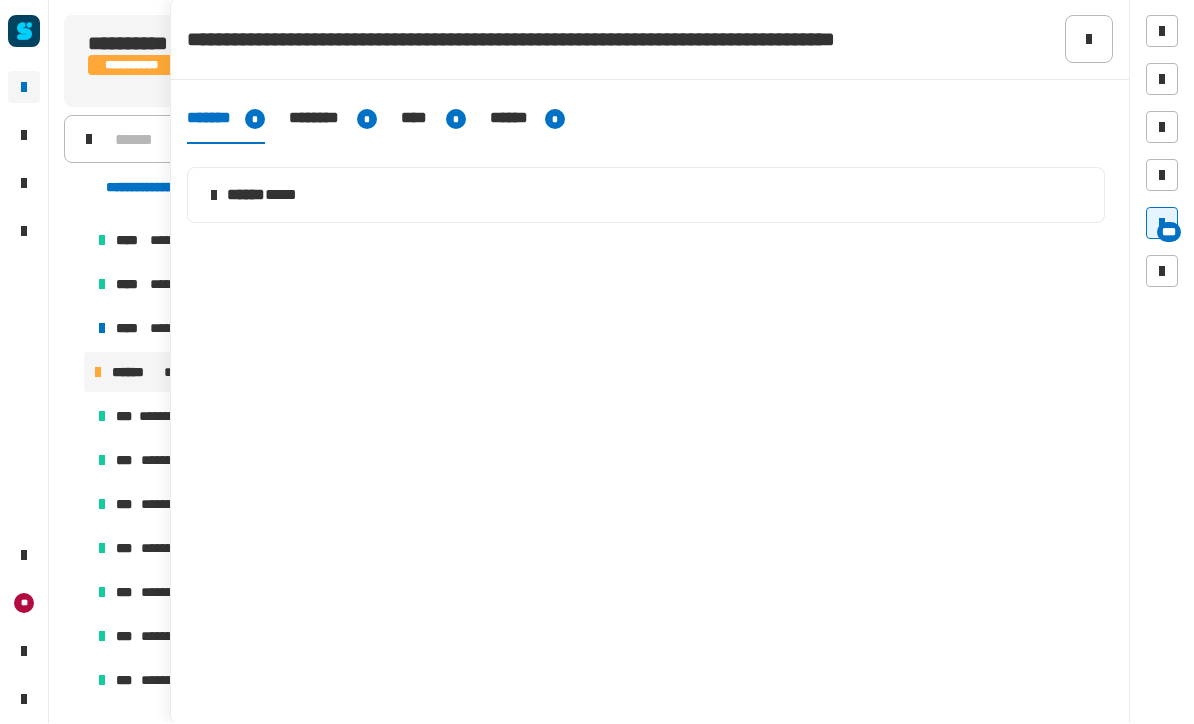 click 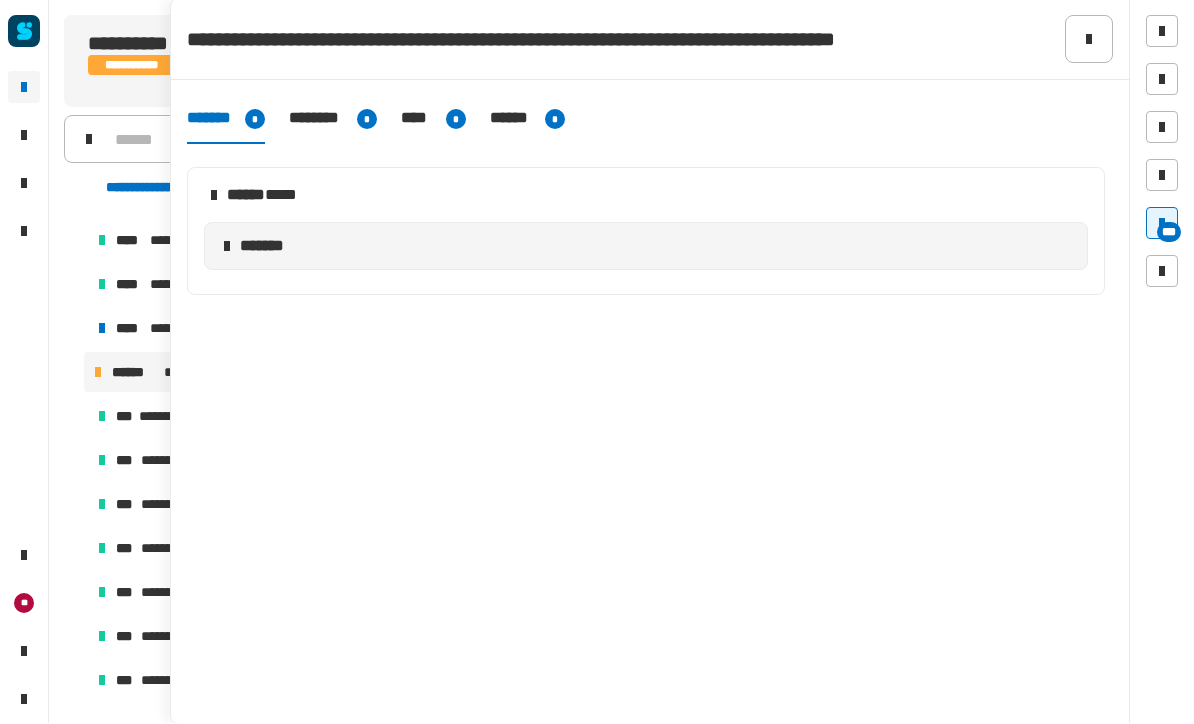 click 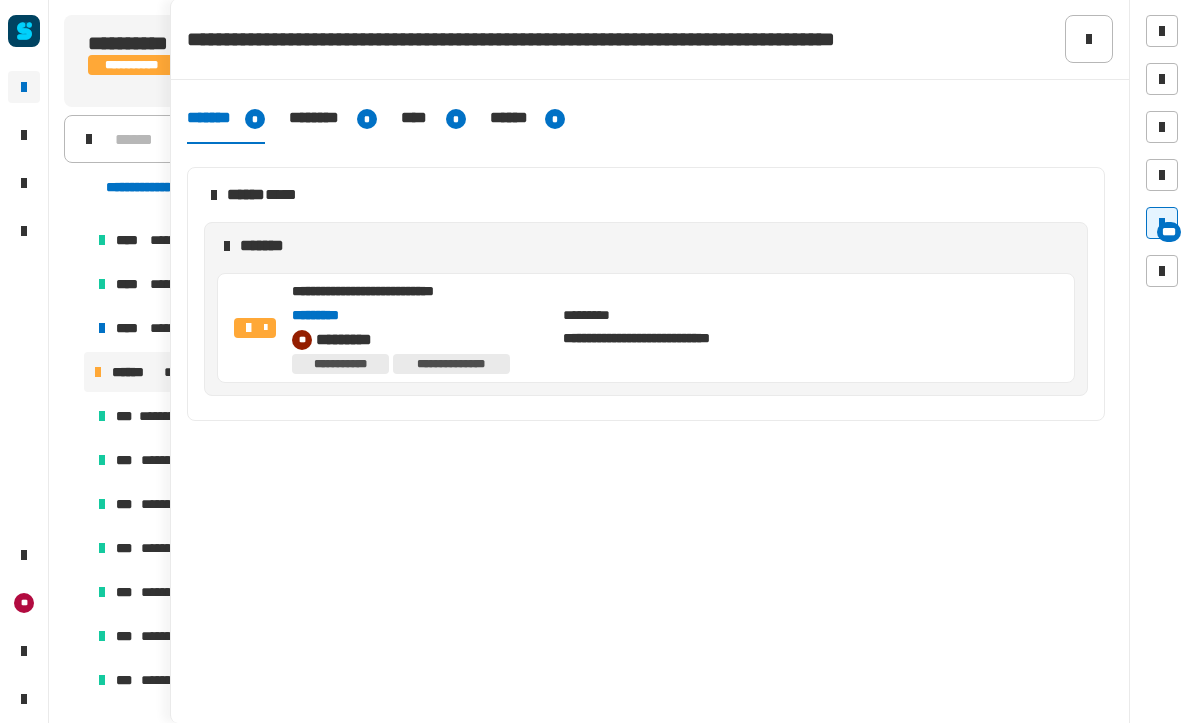 click on "****" 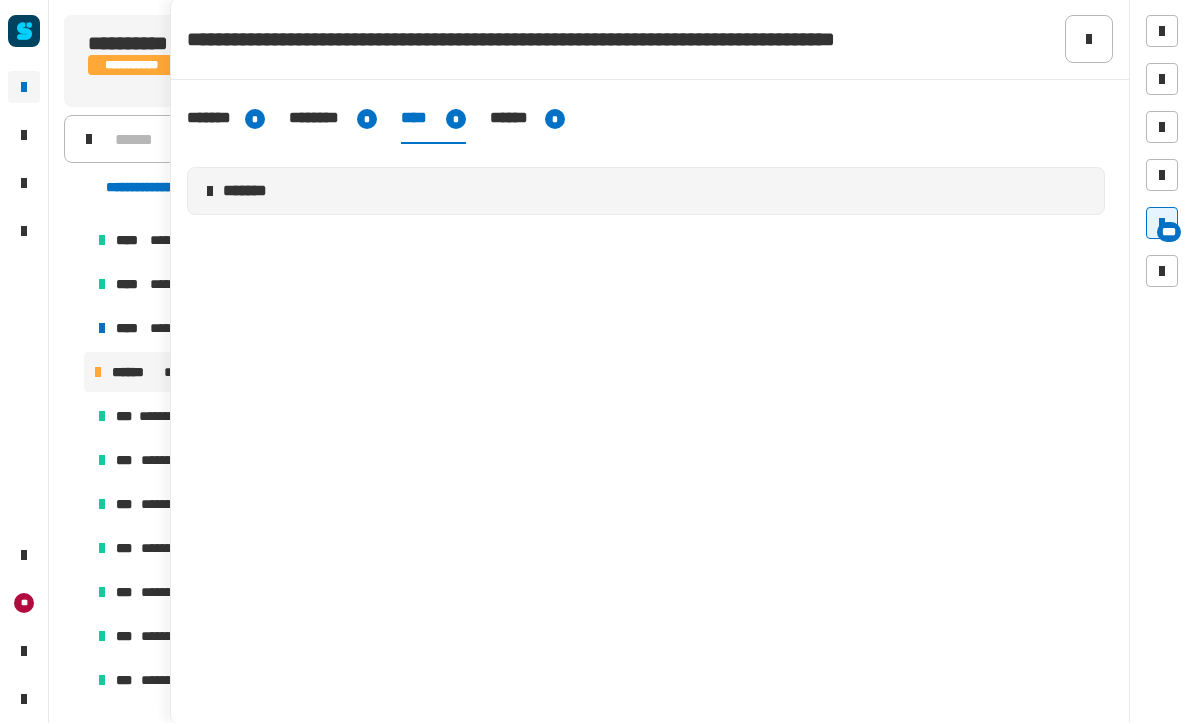 click 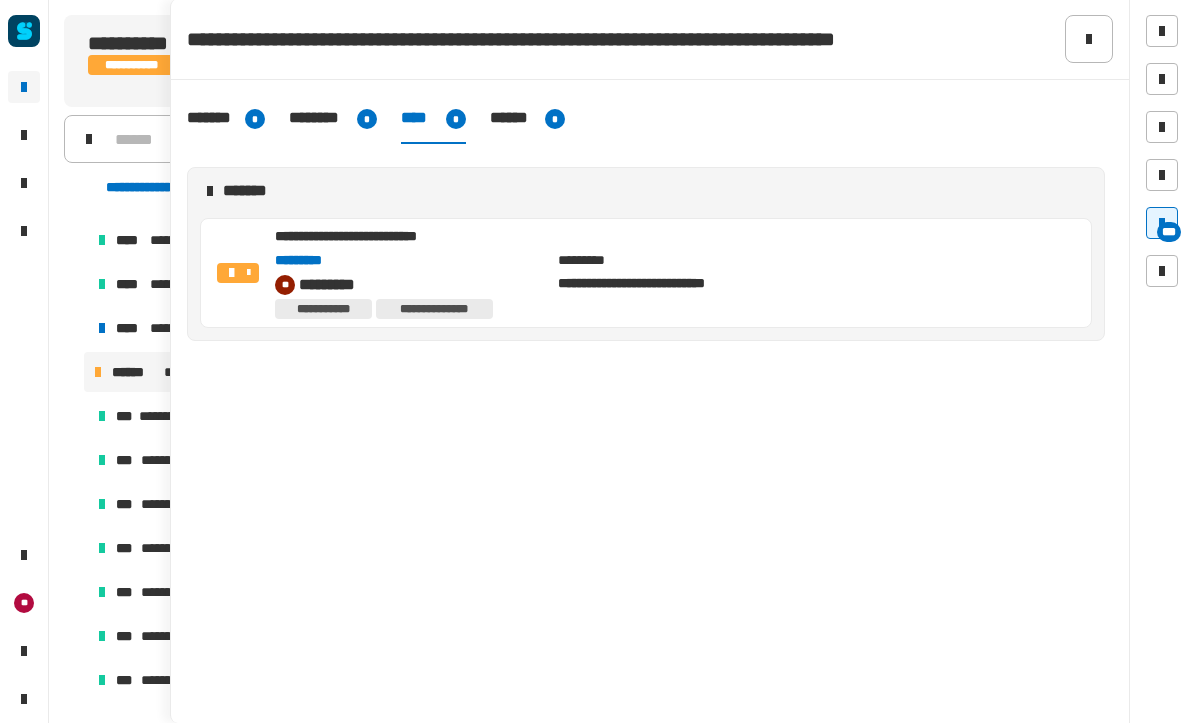 click 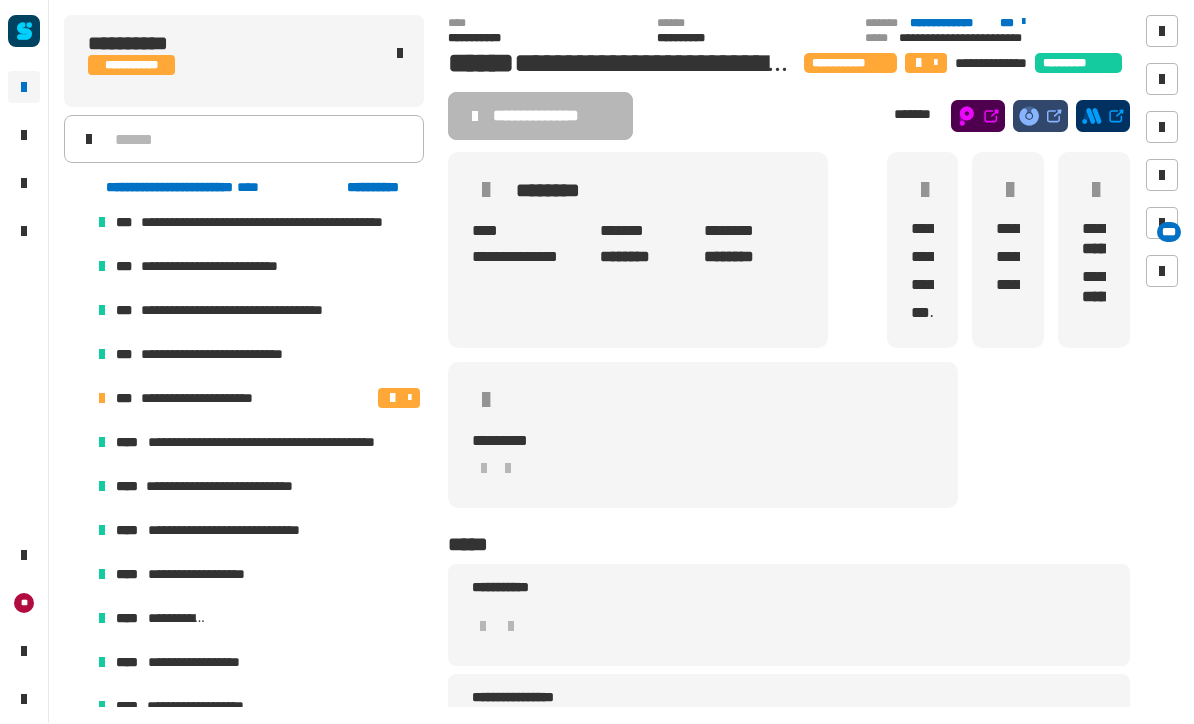 scroll, scrollTop: 2836, scrollLeft: 0, axis: vertical 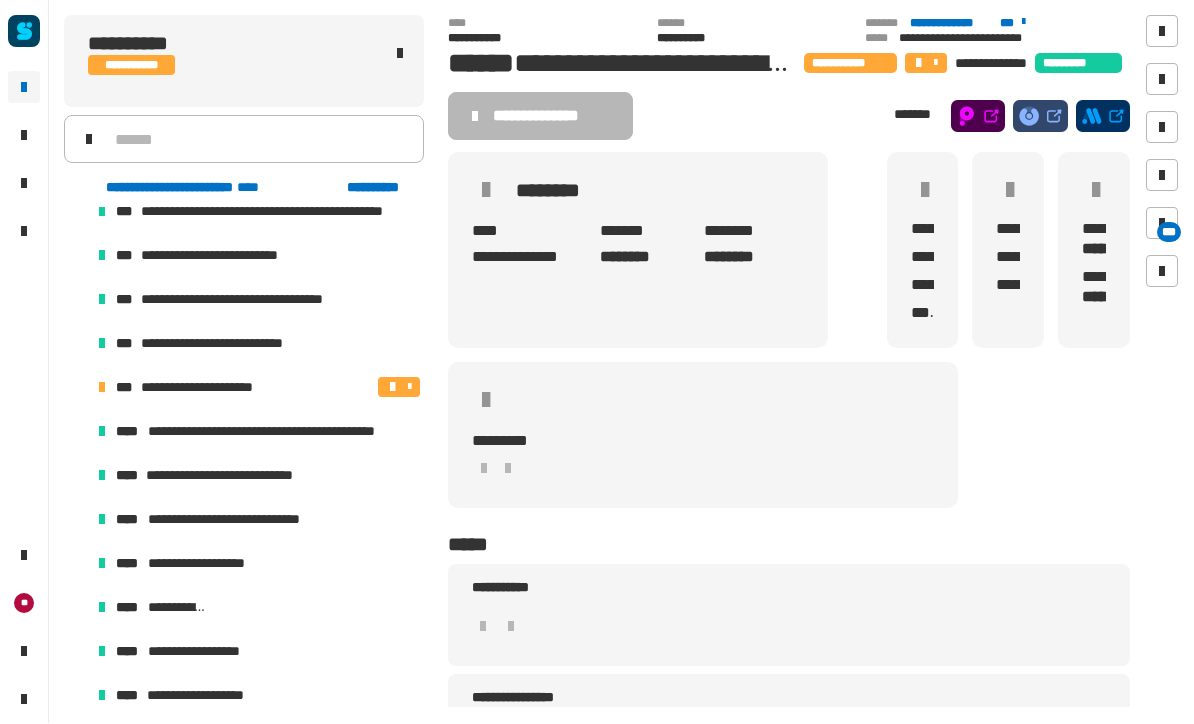 click on "***" at bounding box center [126, 388] 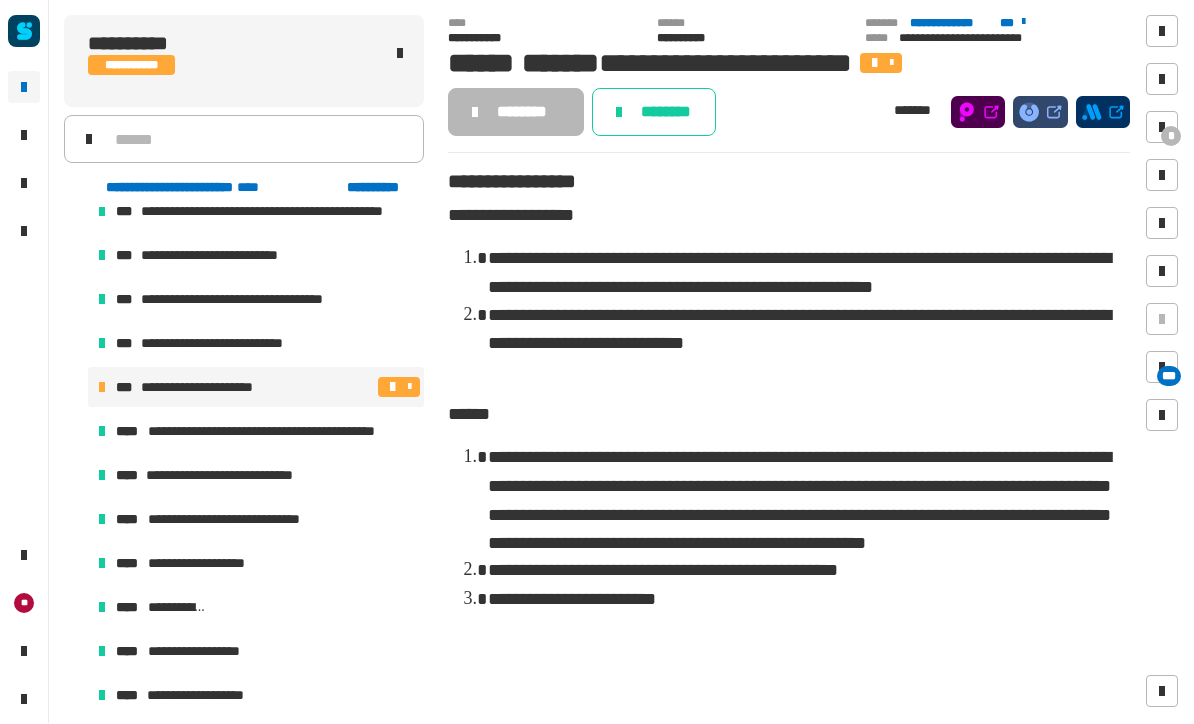 click on "********" 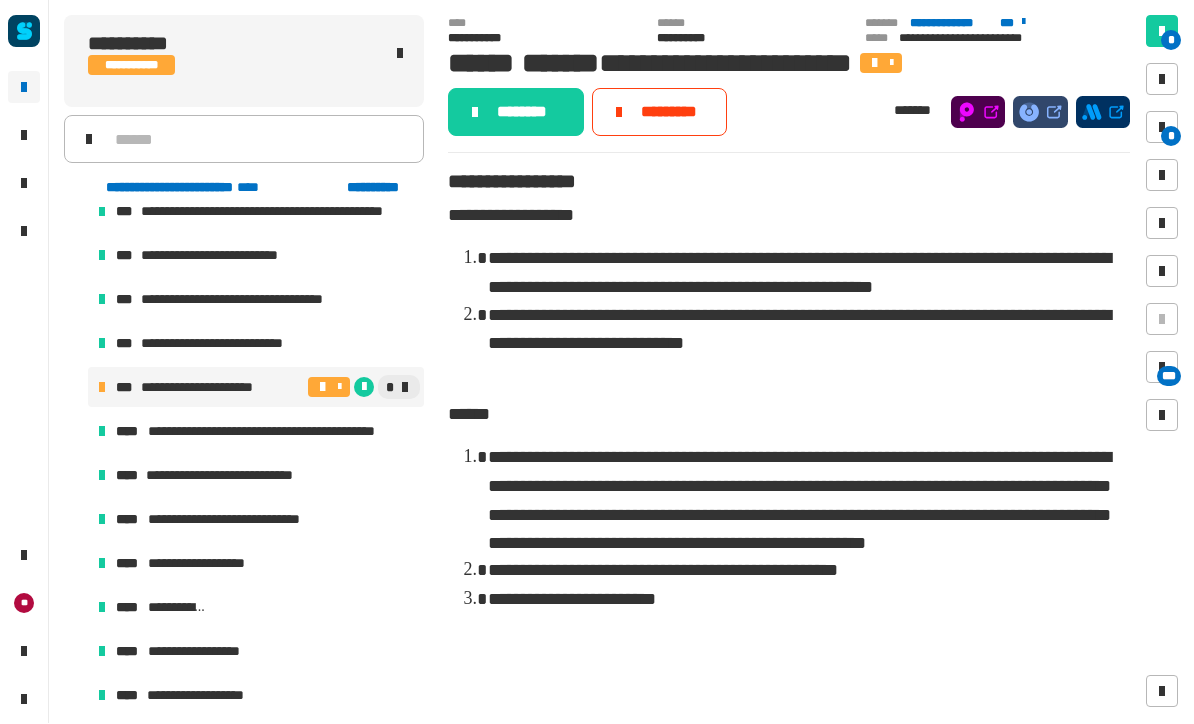 click at bounding box center (329, 388) 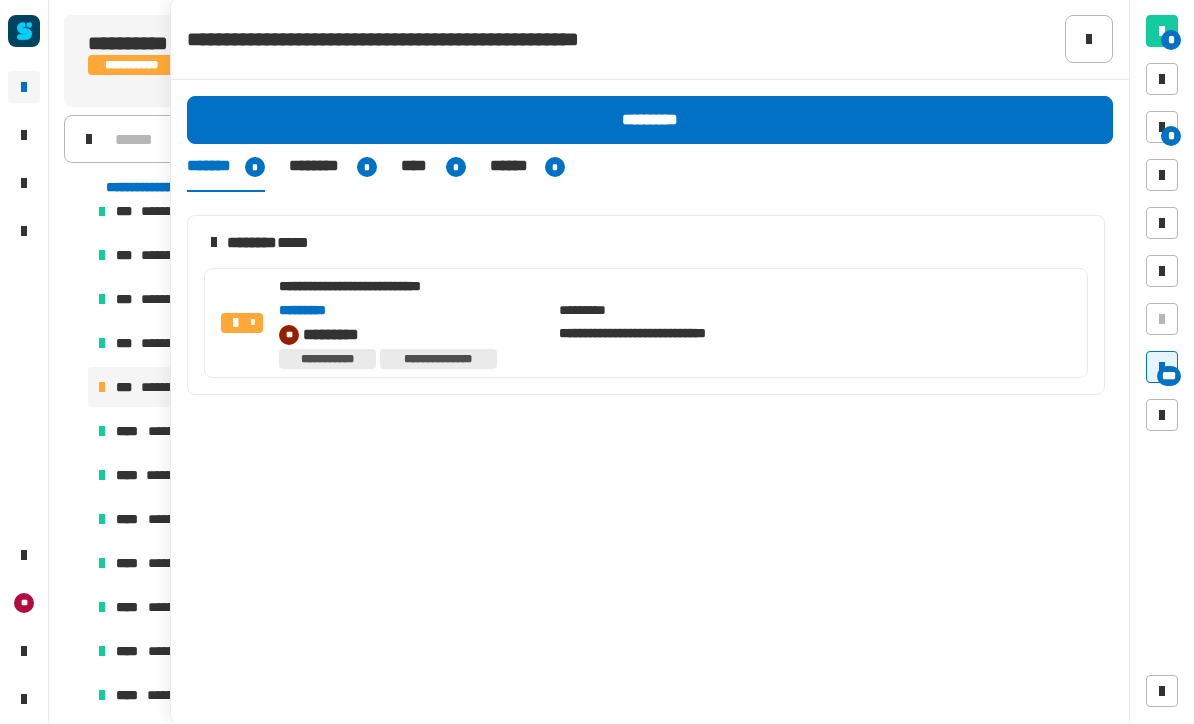 click 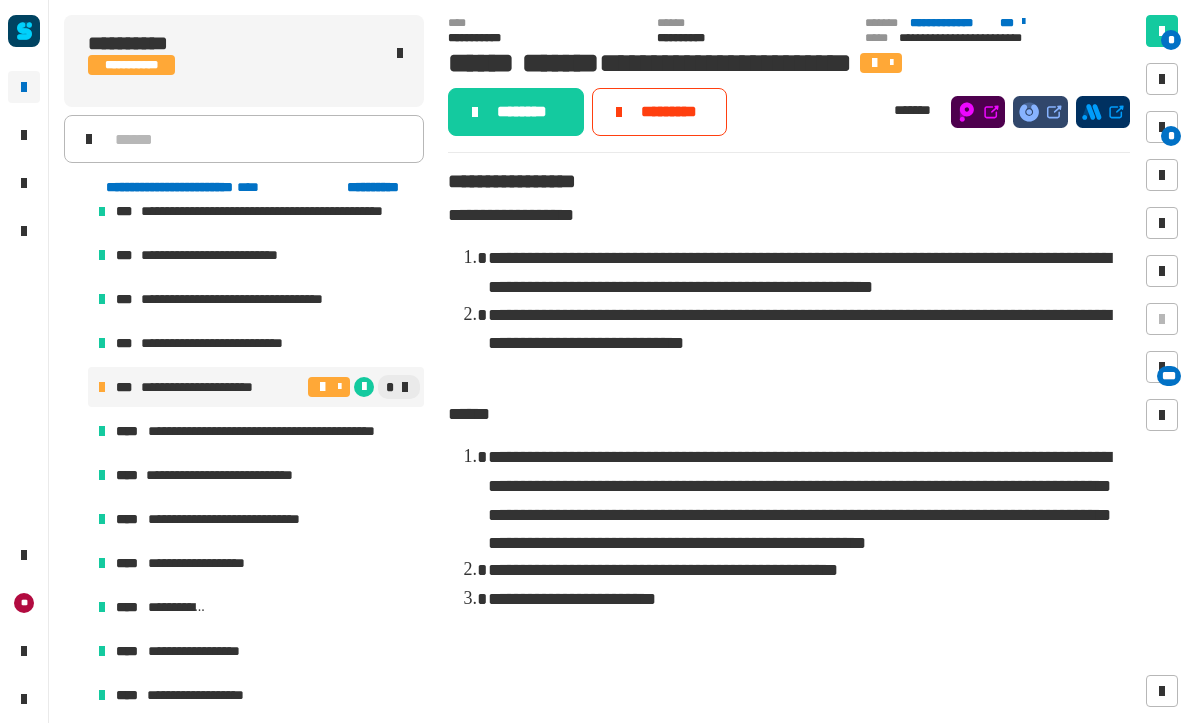 click on "********" 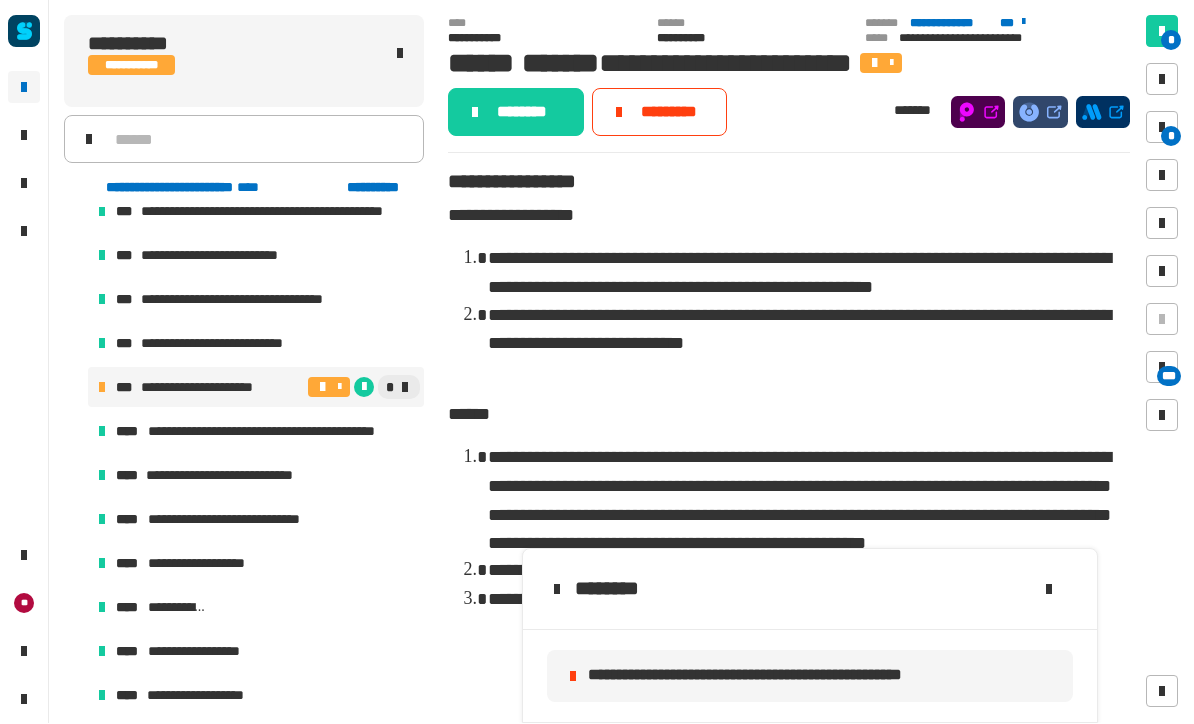 click on "**********" 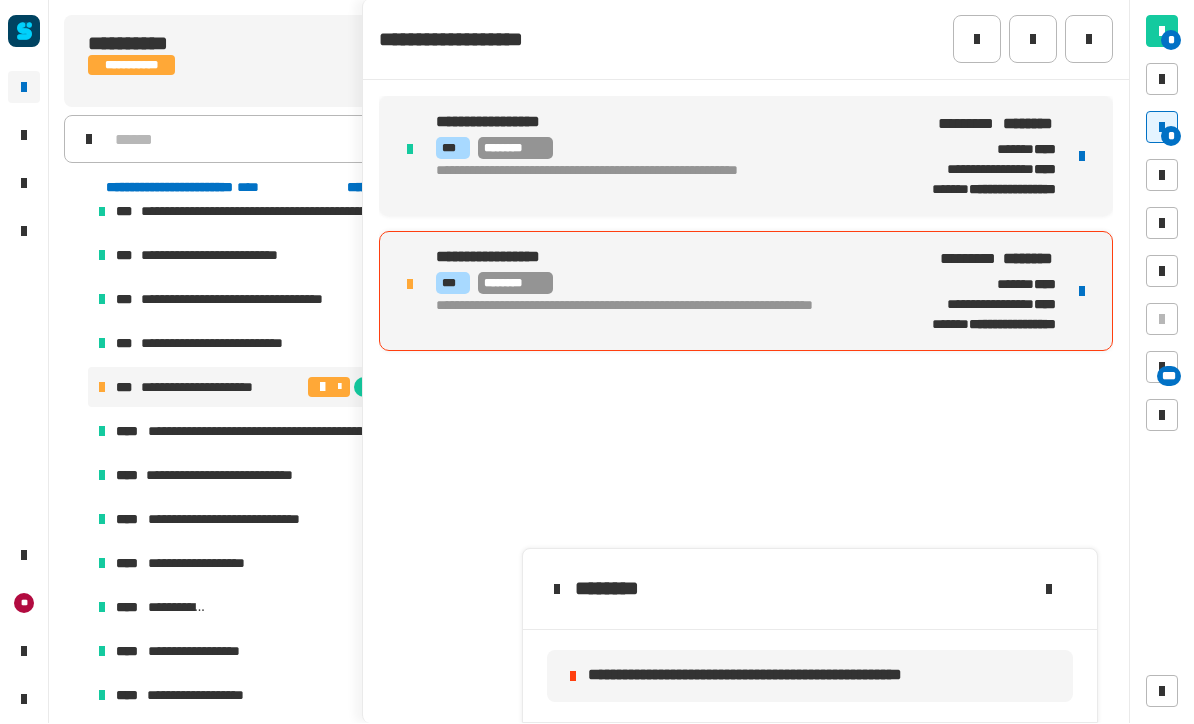 click on "*** ********" at bounding box center [655, 284] 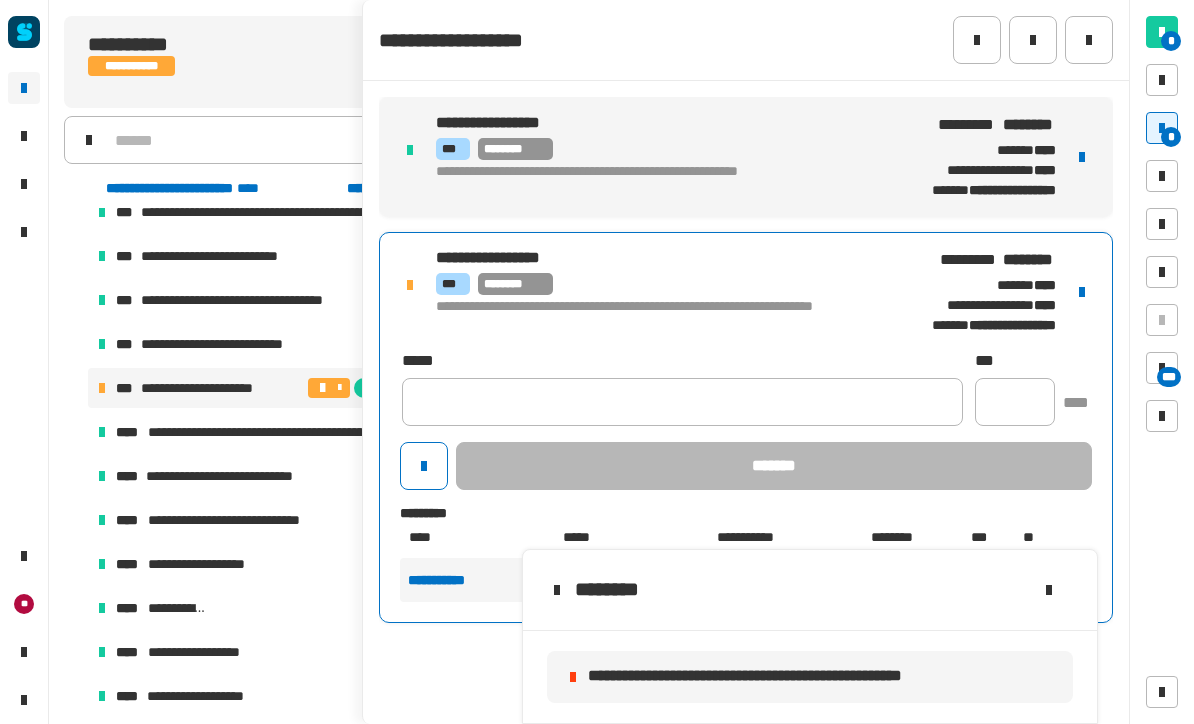click at bounding box center (1082, 292) 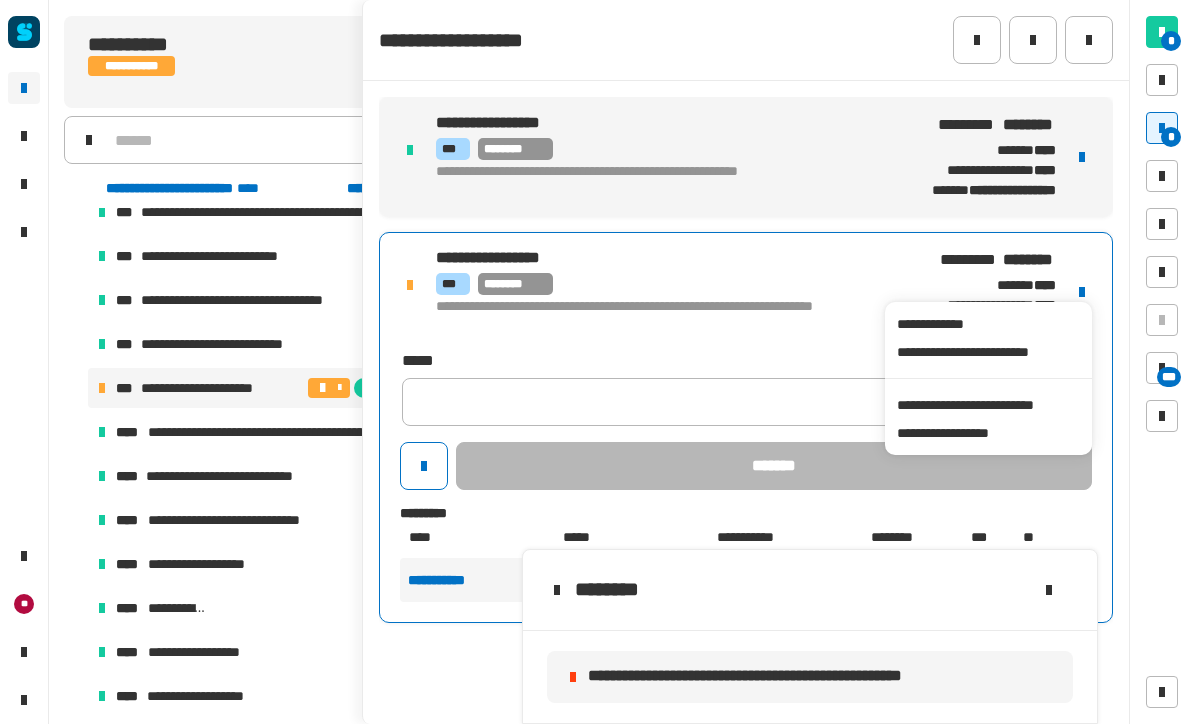 click on "**********" at bounding box center (988, 405) 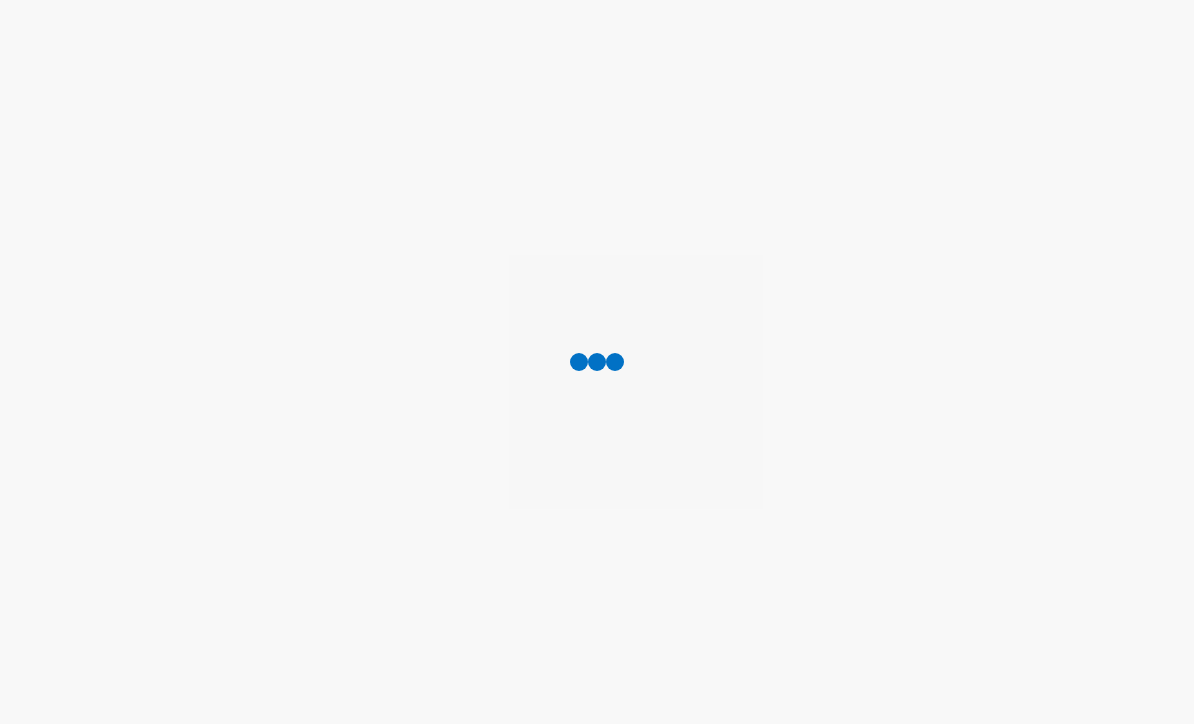 scroll, scrollTop: 0, scrollLeft: 0, axis: both 